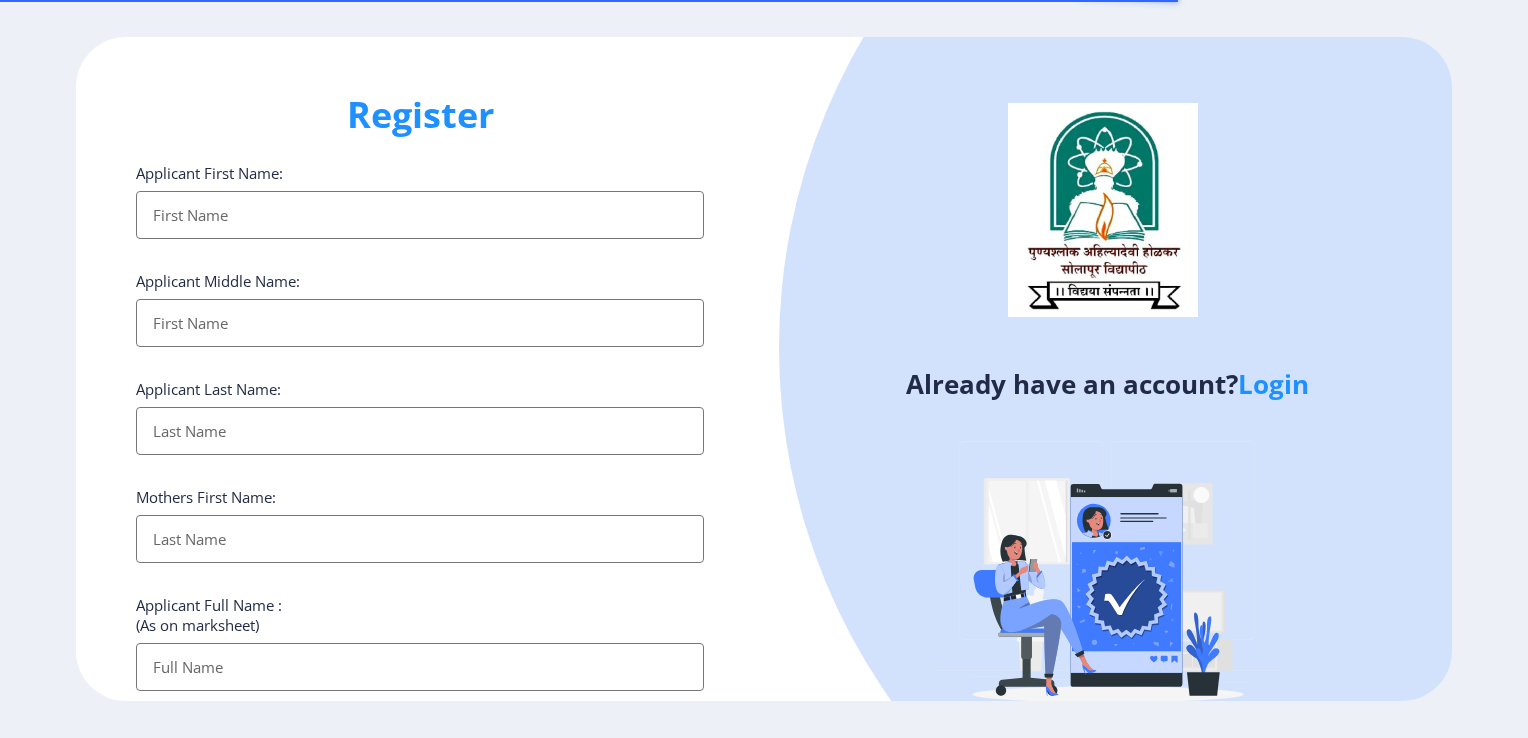 select 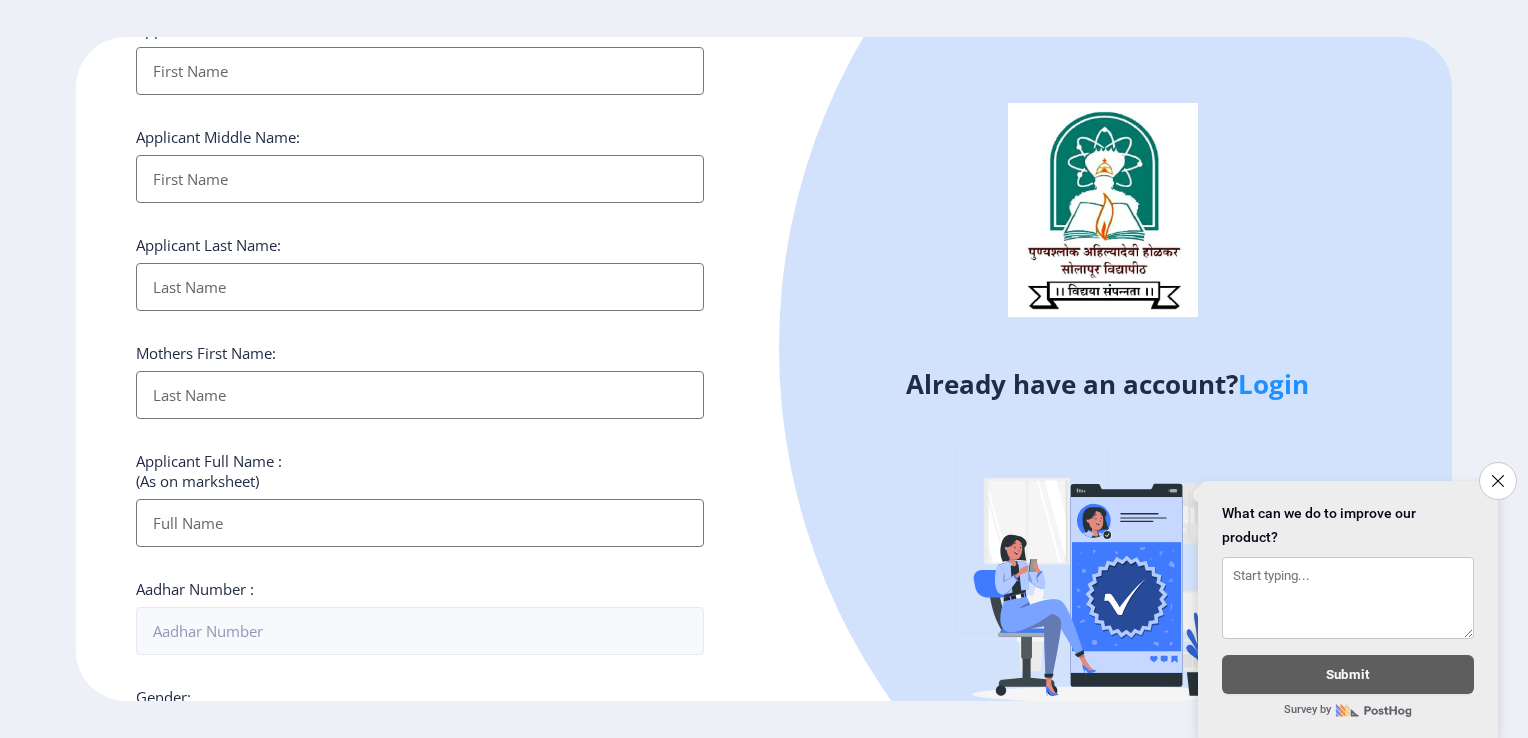scroll, scrollTop: 0, scrollLeft: 0, axis: both 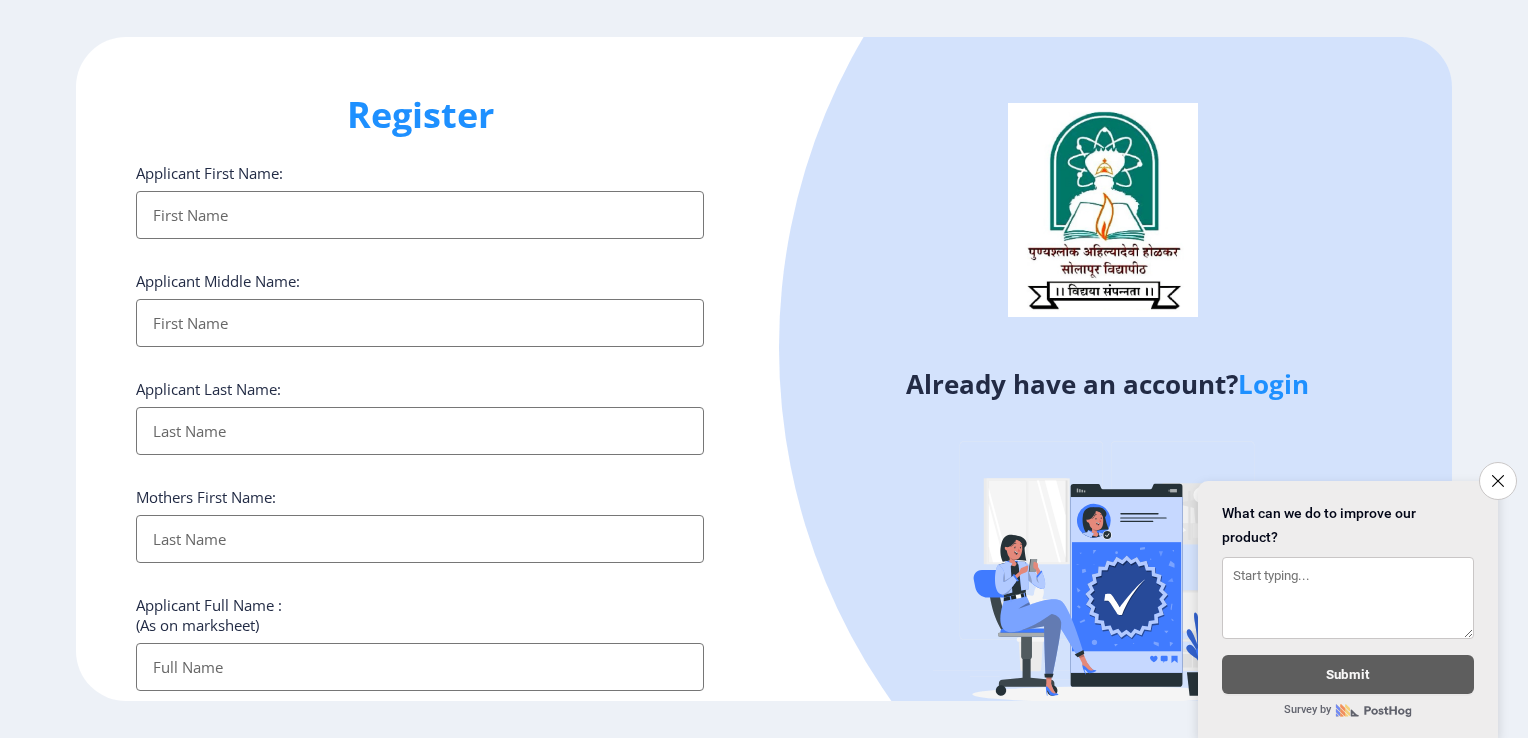click on "Applicant First Name:" at bounding box center (420, 215) 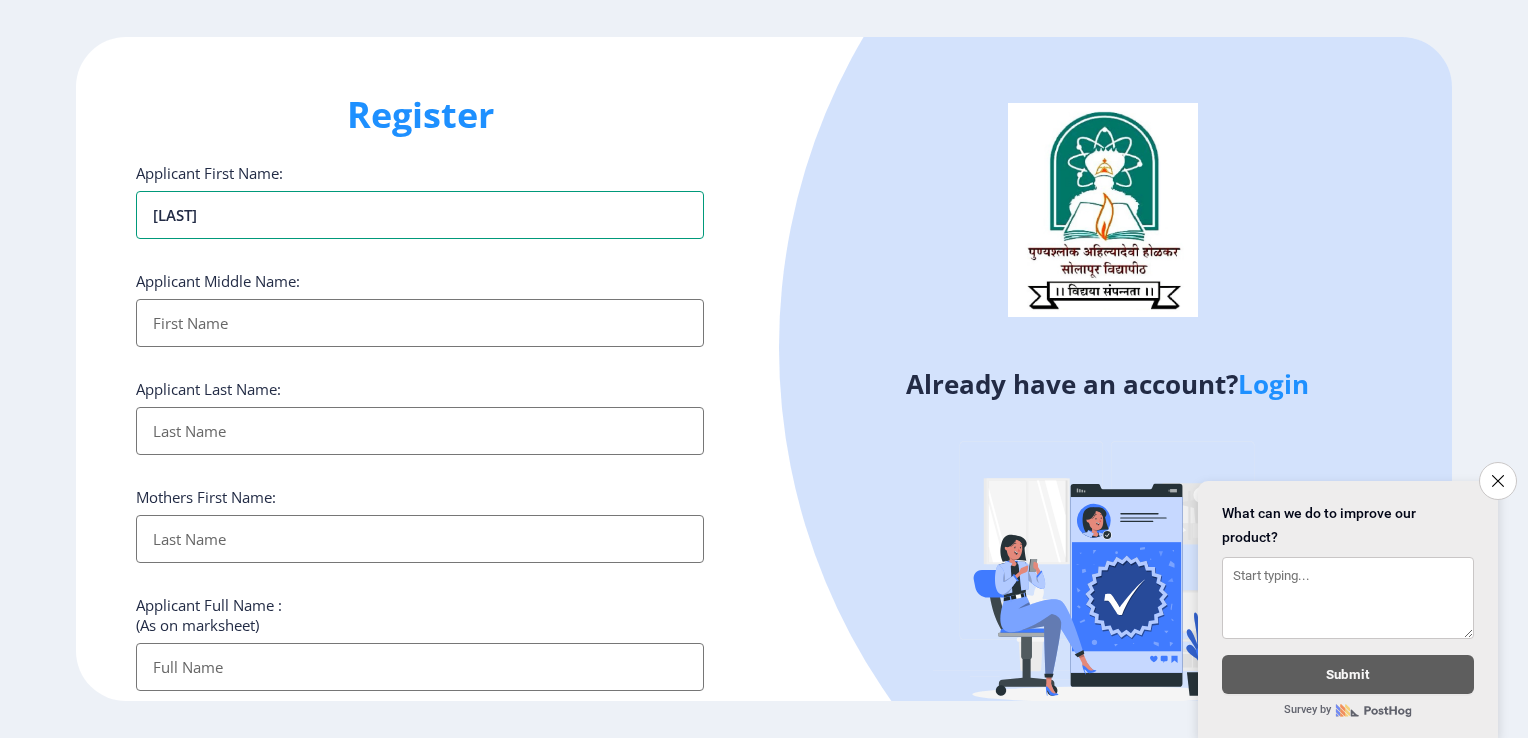 type on "[LAST]" 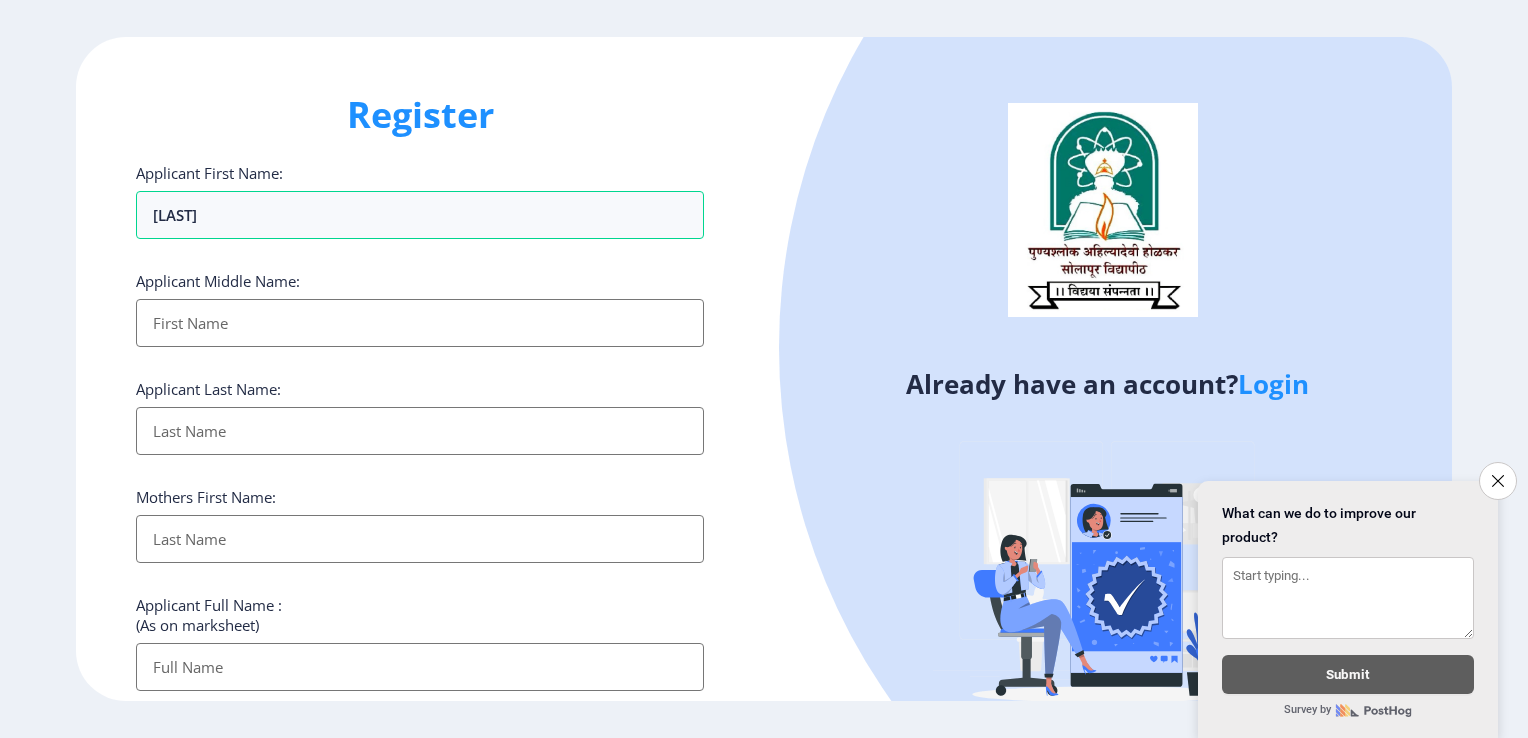 click on "Applicant First Name:" at bounding box center [420, 323] 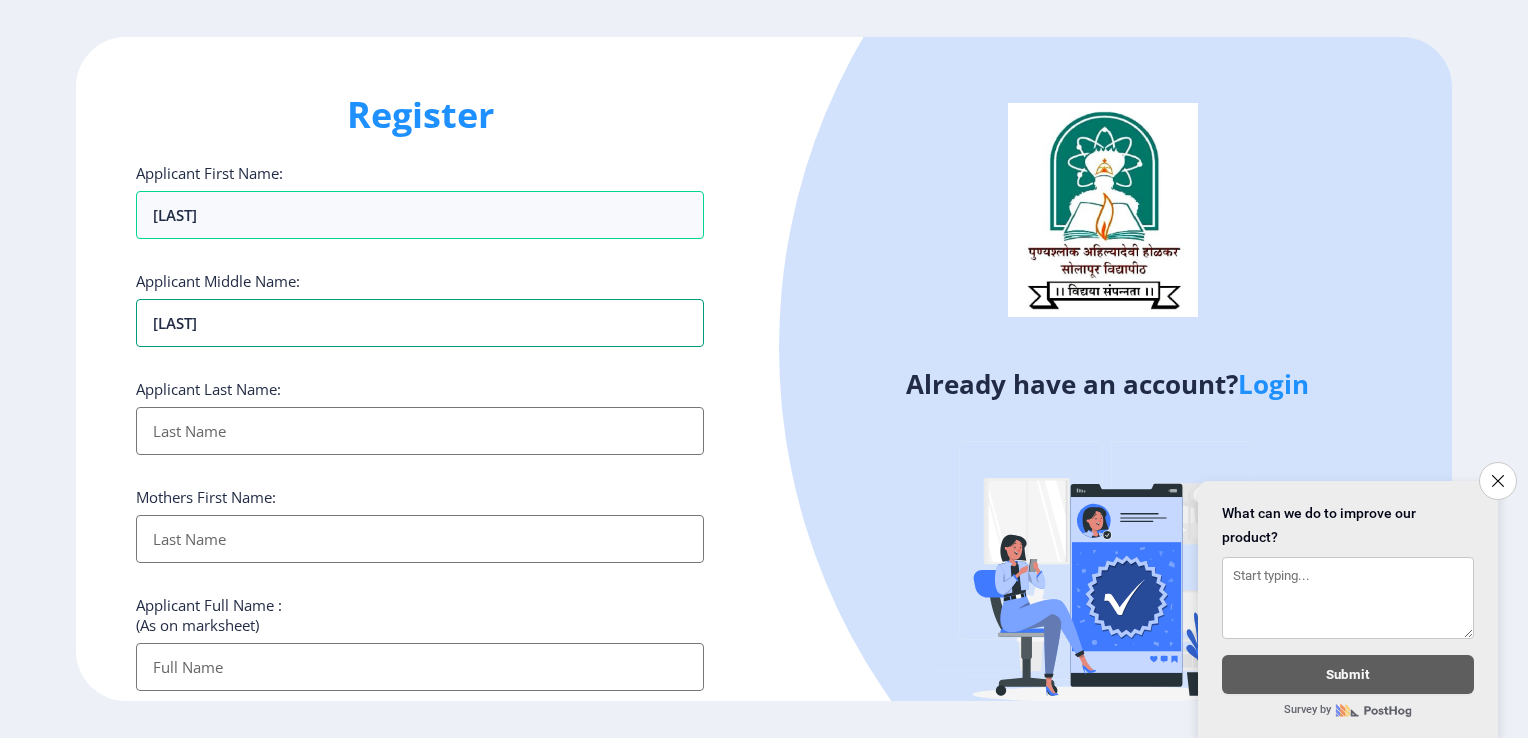 type on "[LAST]" 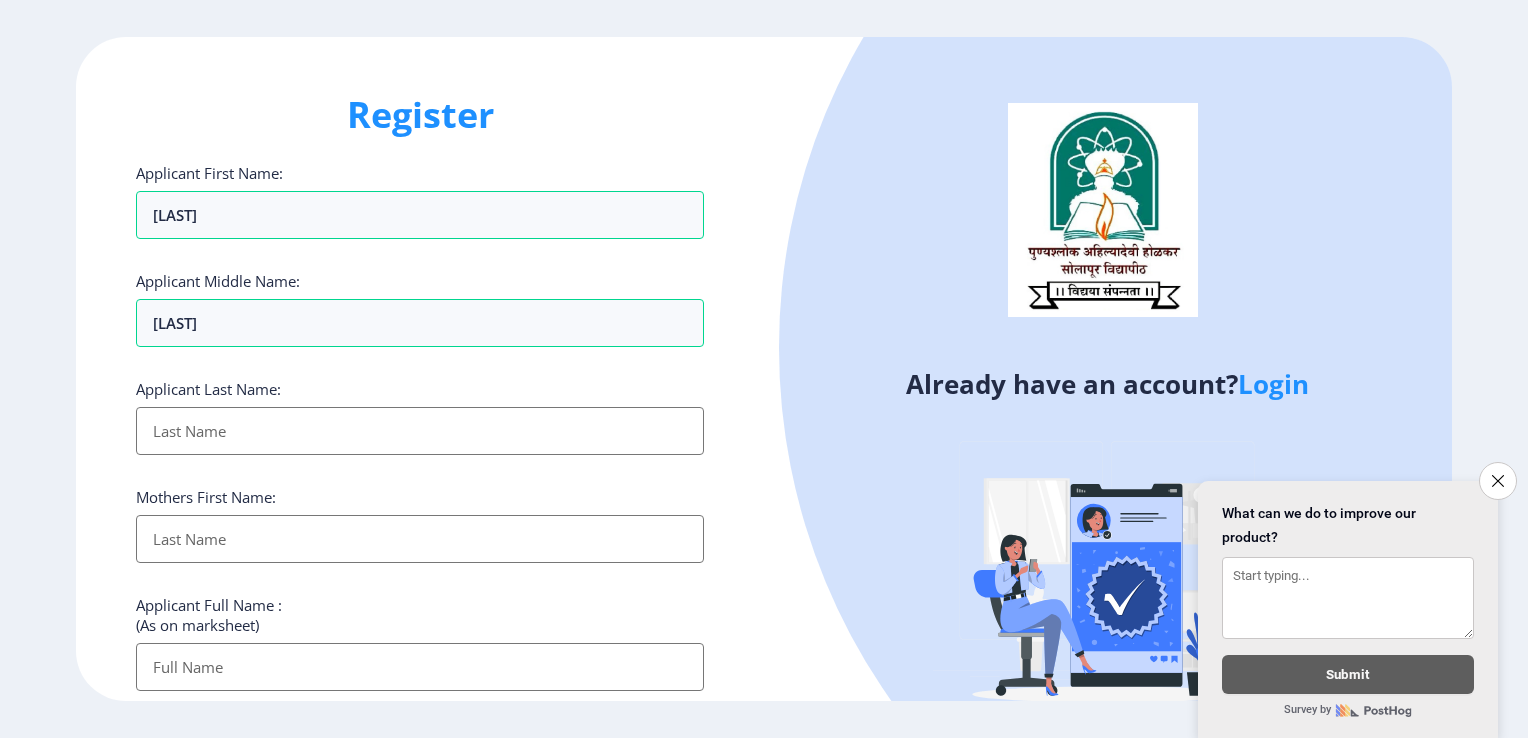 click on "Applicant First Name:" at bounding box center (420, 431) 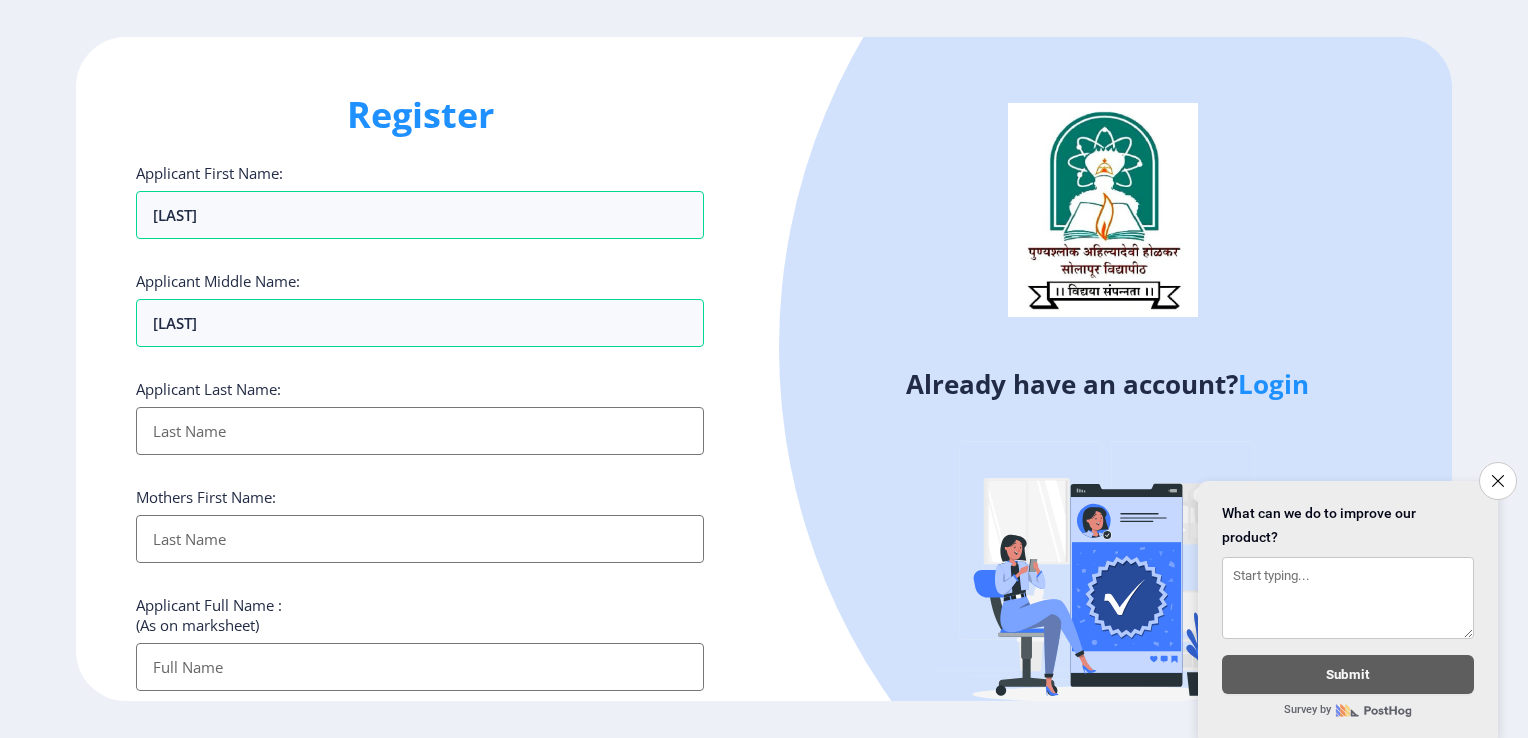 type on "[LAST]" 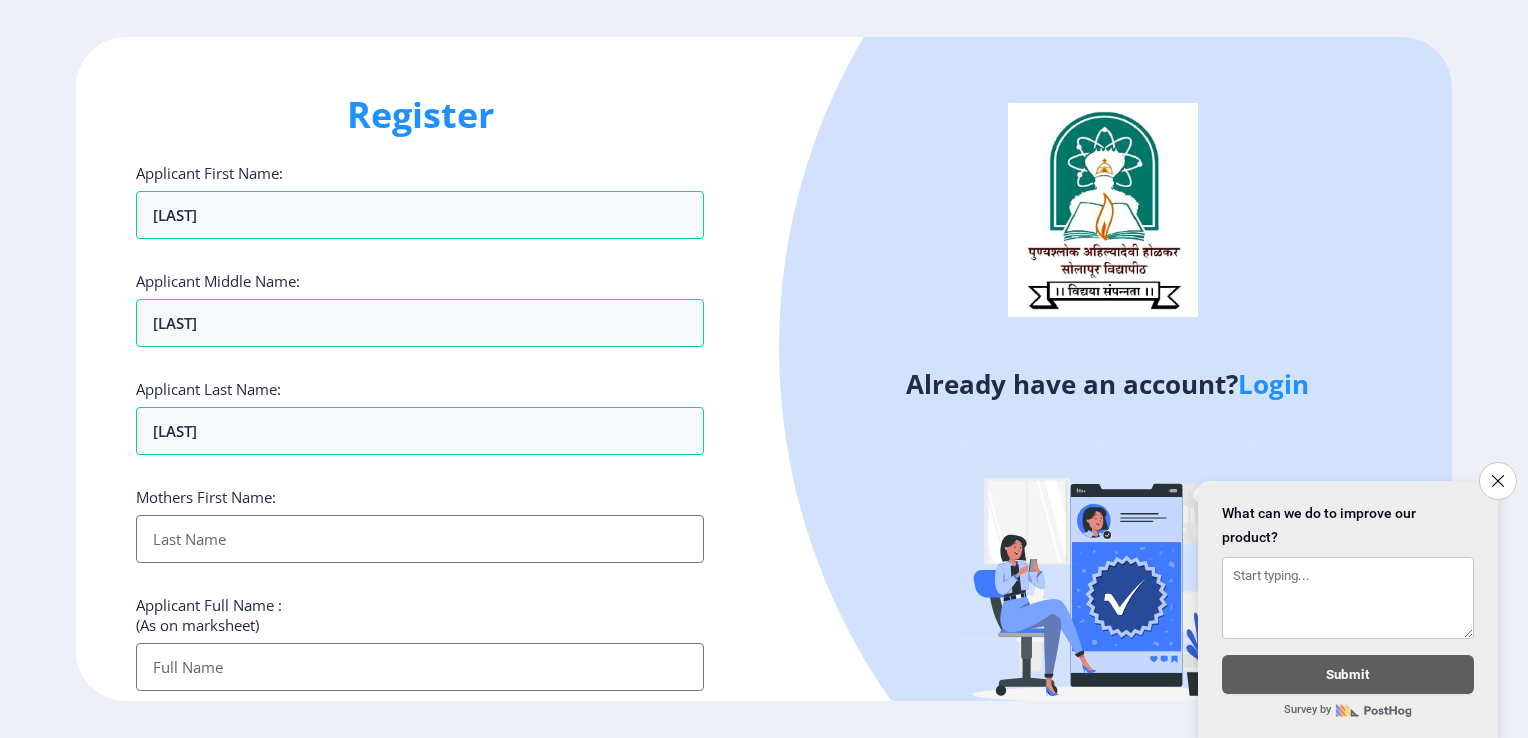 click on "Applicant First Name:" at bounding box center [420, 539] 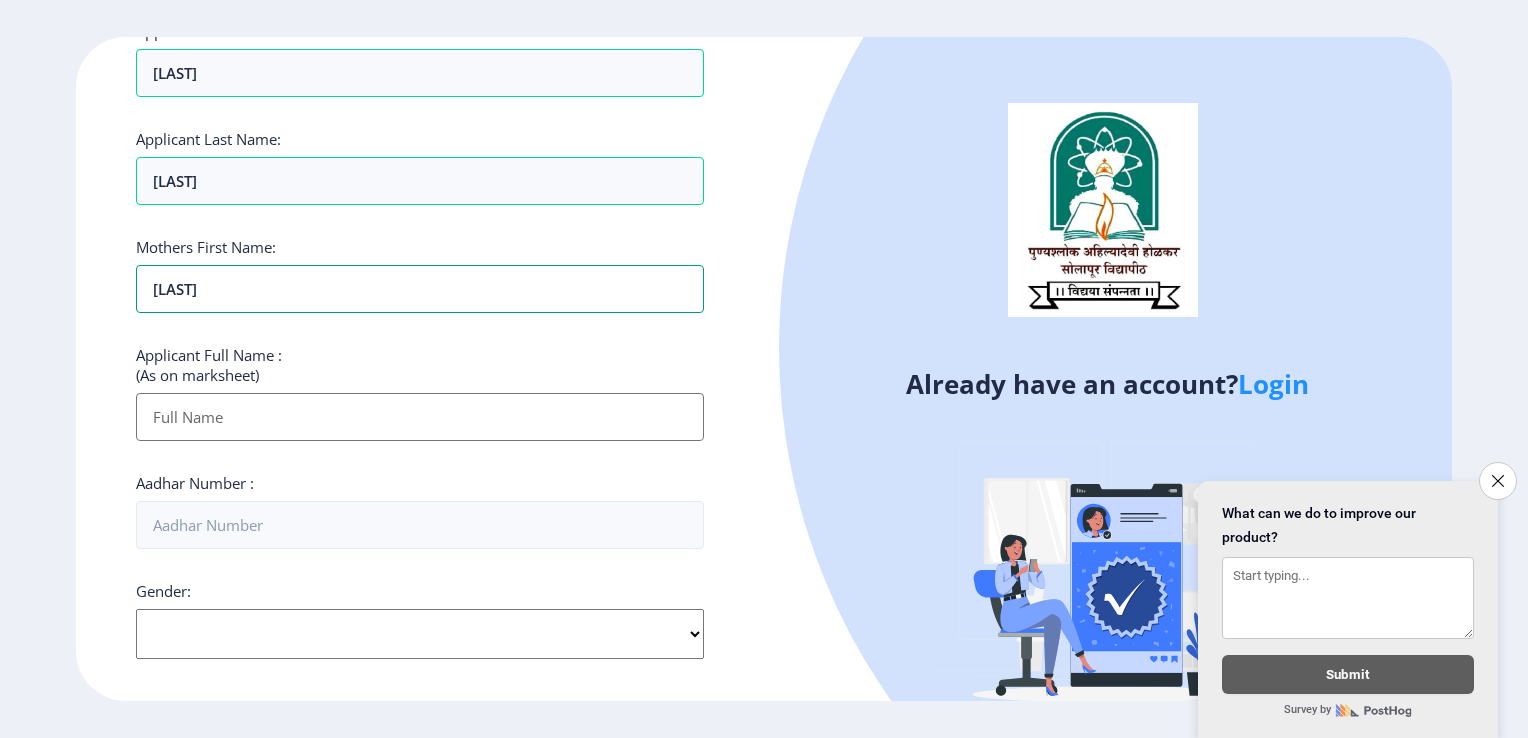 scroll, scrollTop: 231, scrollLeft: 0, axis: vertical 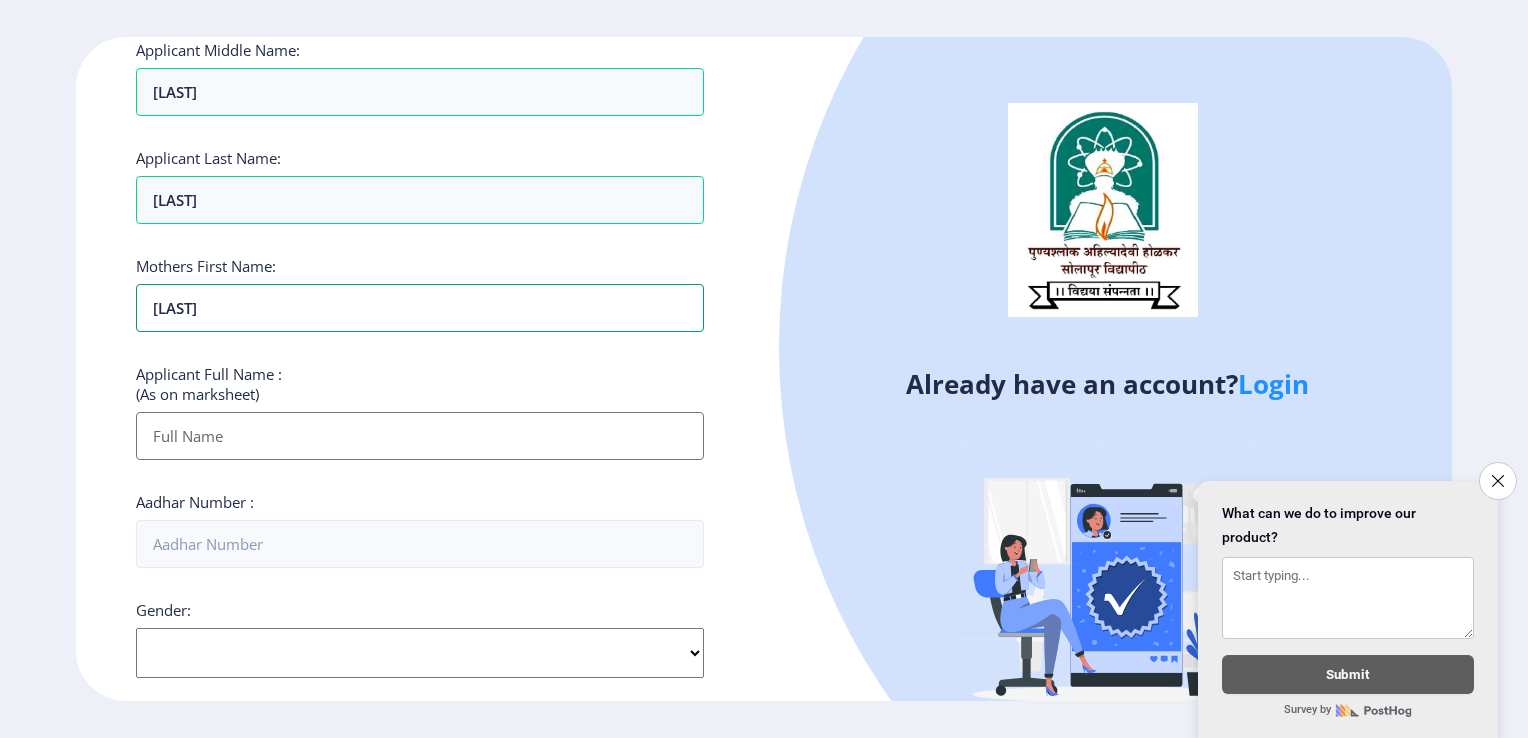 type on "[LAST]" 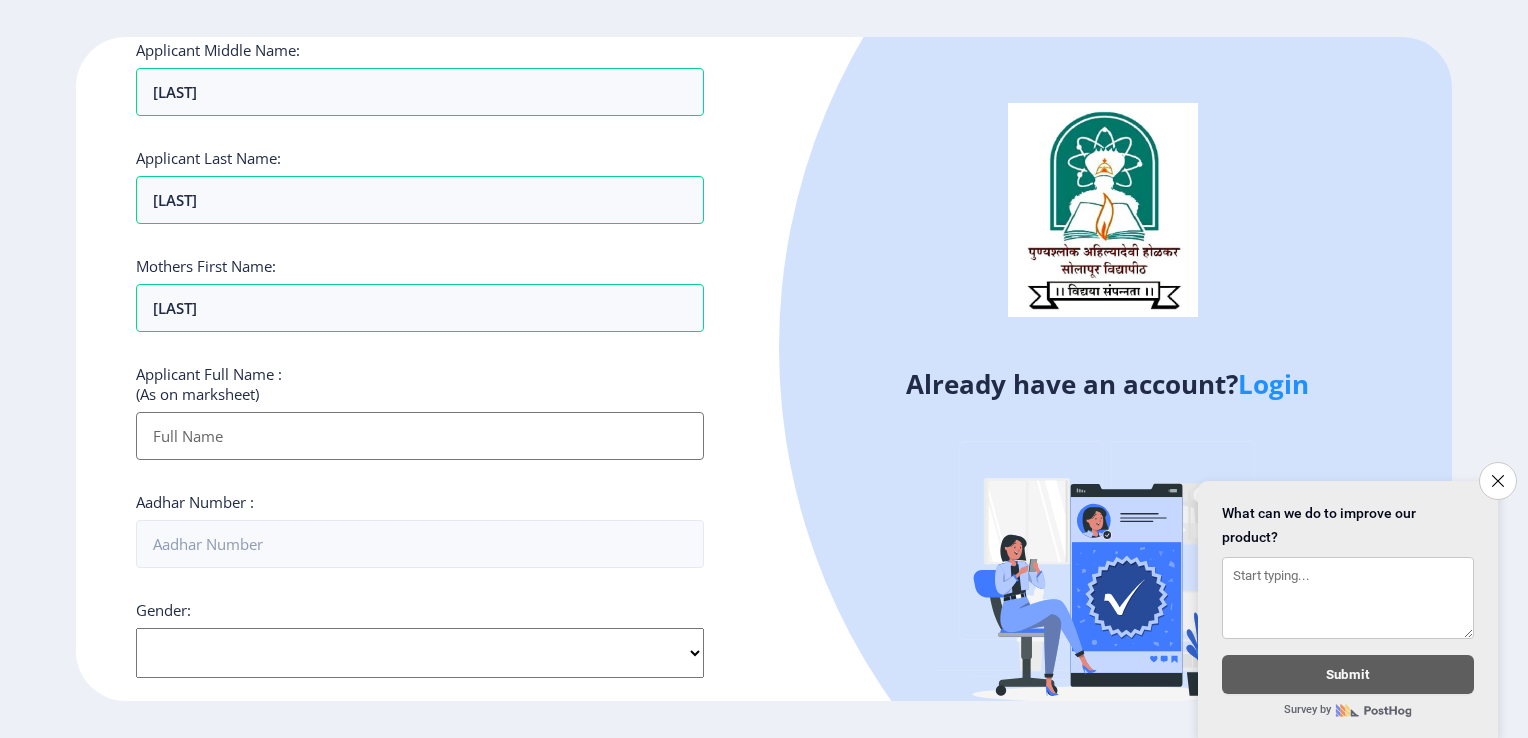 click on "Applicant First Name:" at bounding box center [420, 436] 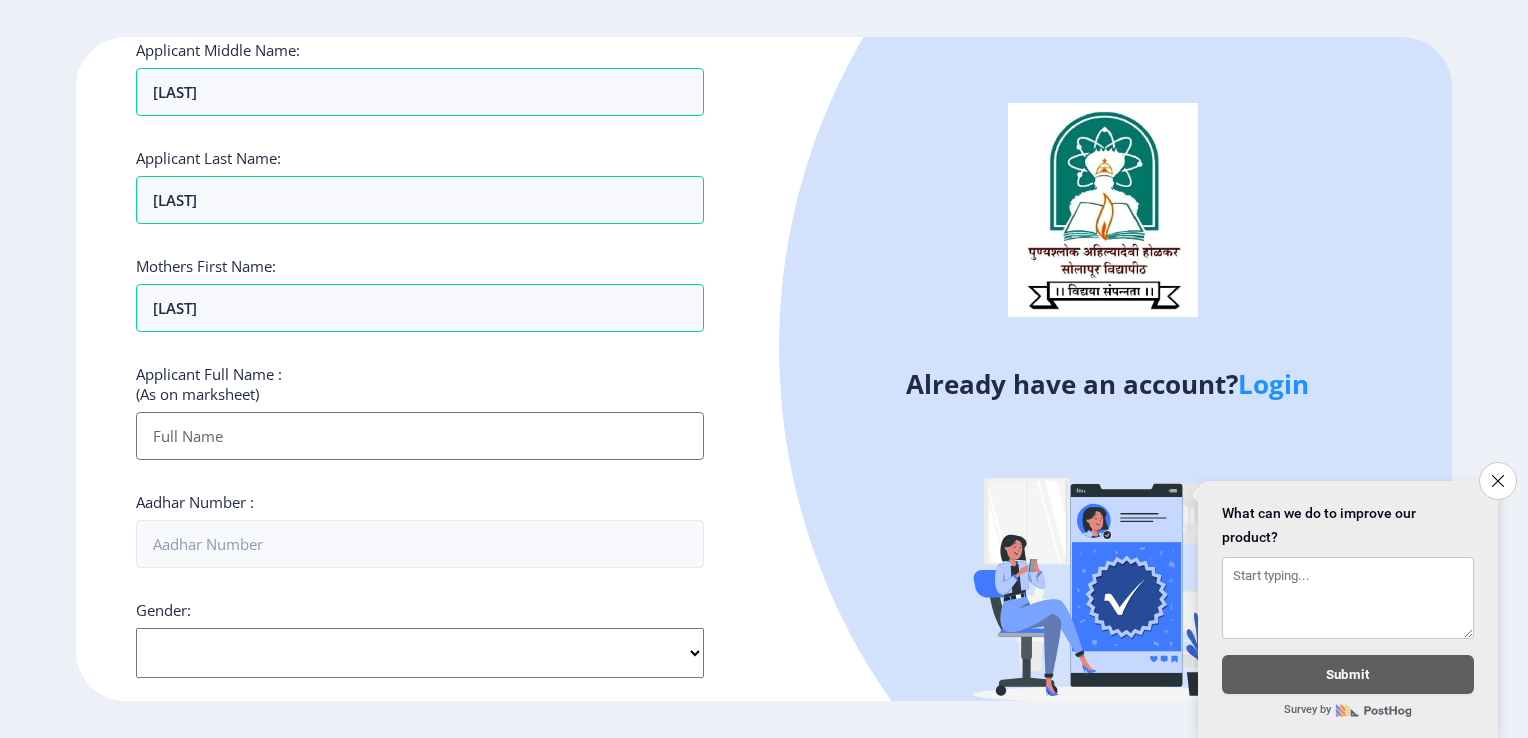 click on "Applicant First Name:" at bounding box center (420, 436) 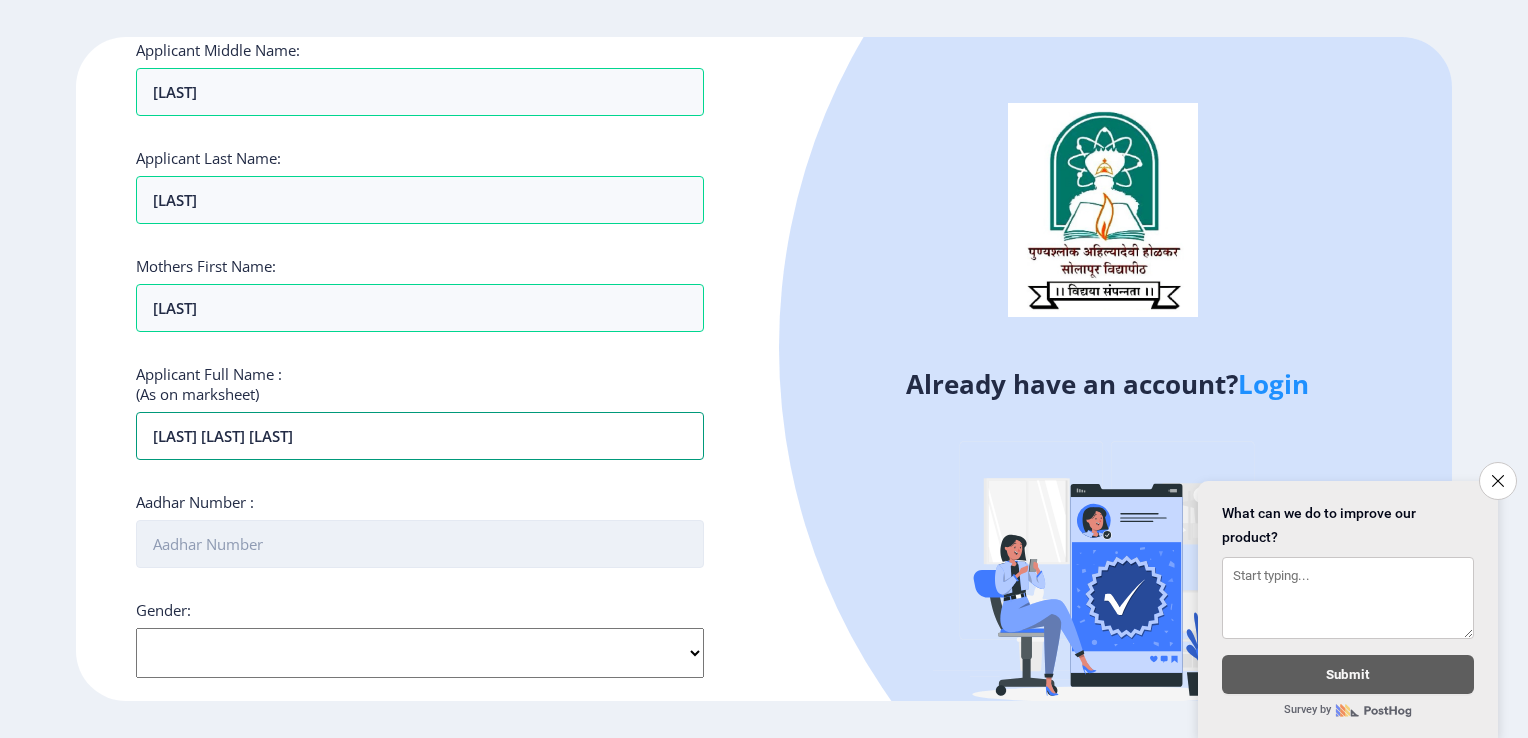 type on "[LAST] [LAST] [LAST]" 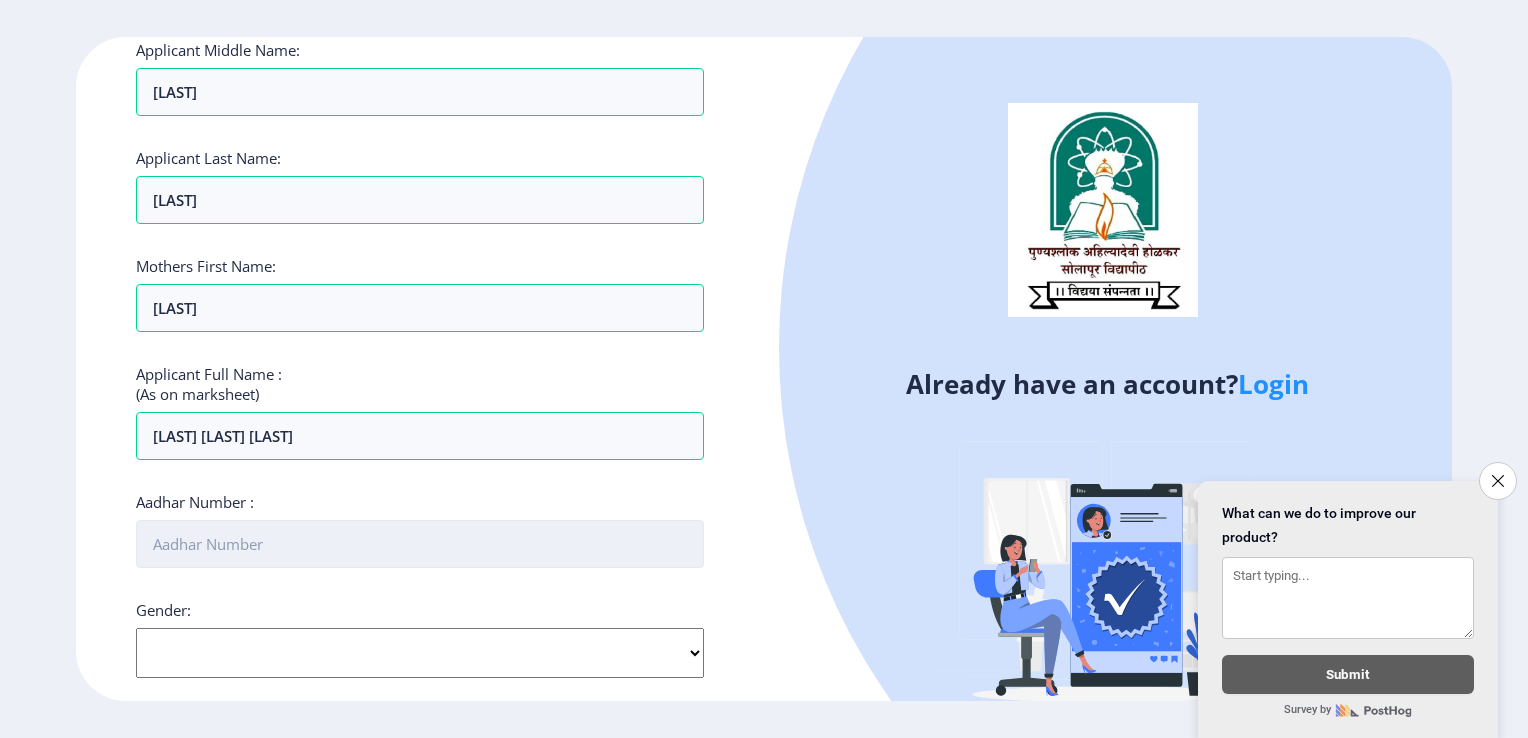 click on "Aadhar Number :" at bounding box center (420, 544) 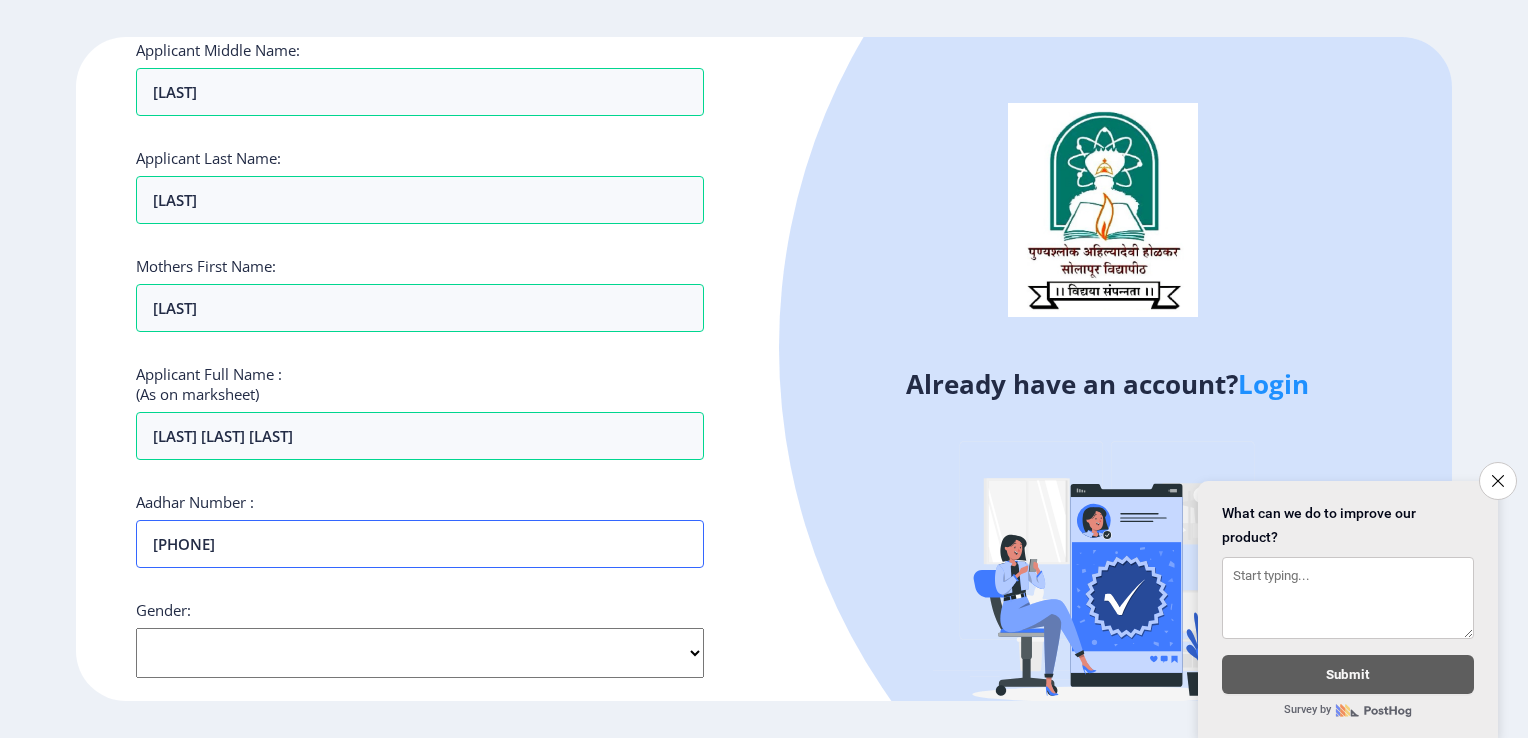 type on "[PHONE]" 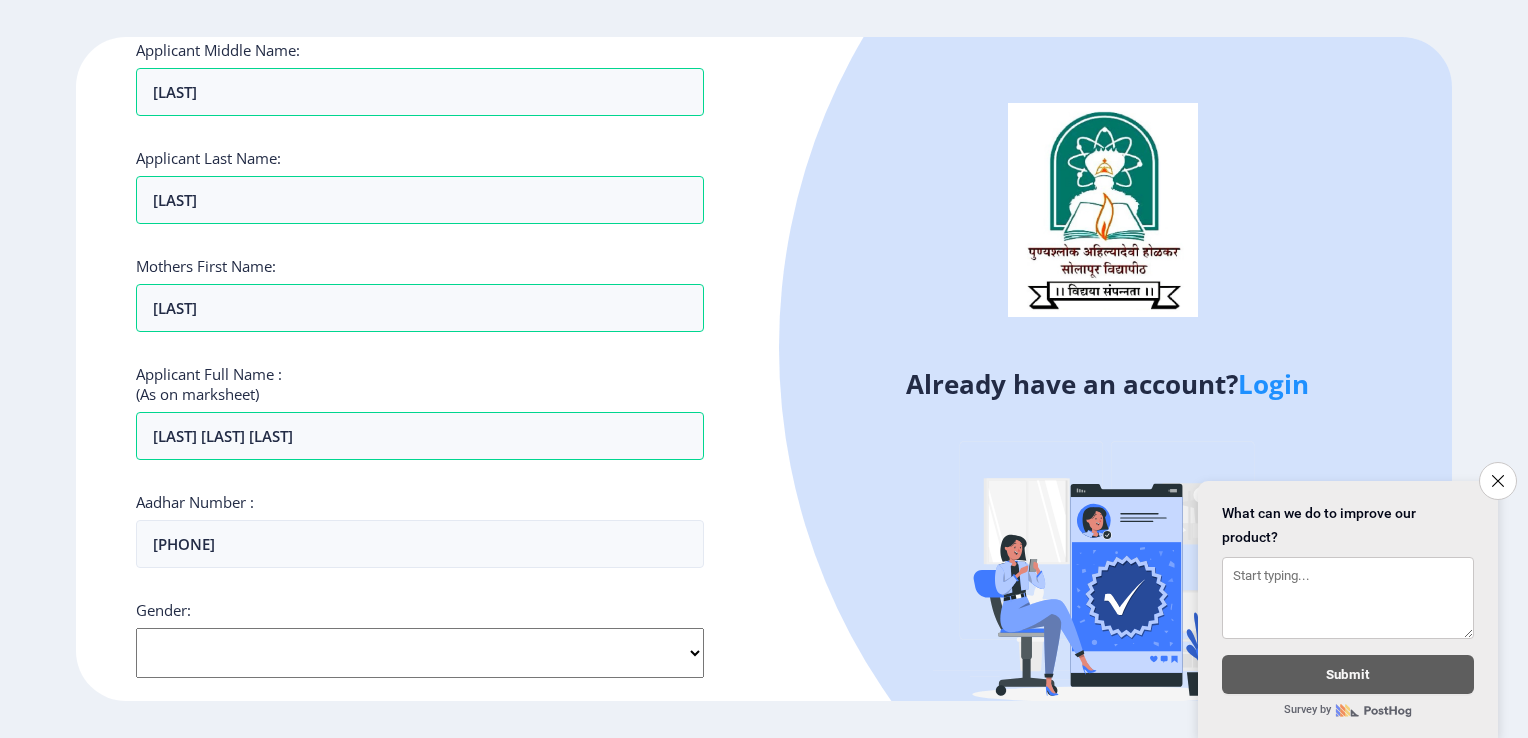 click on "Select Gender Male Female Other" 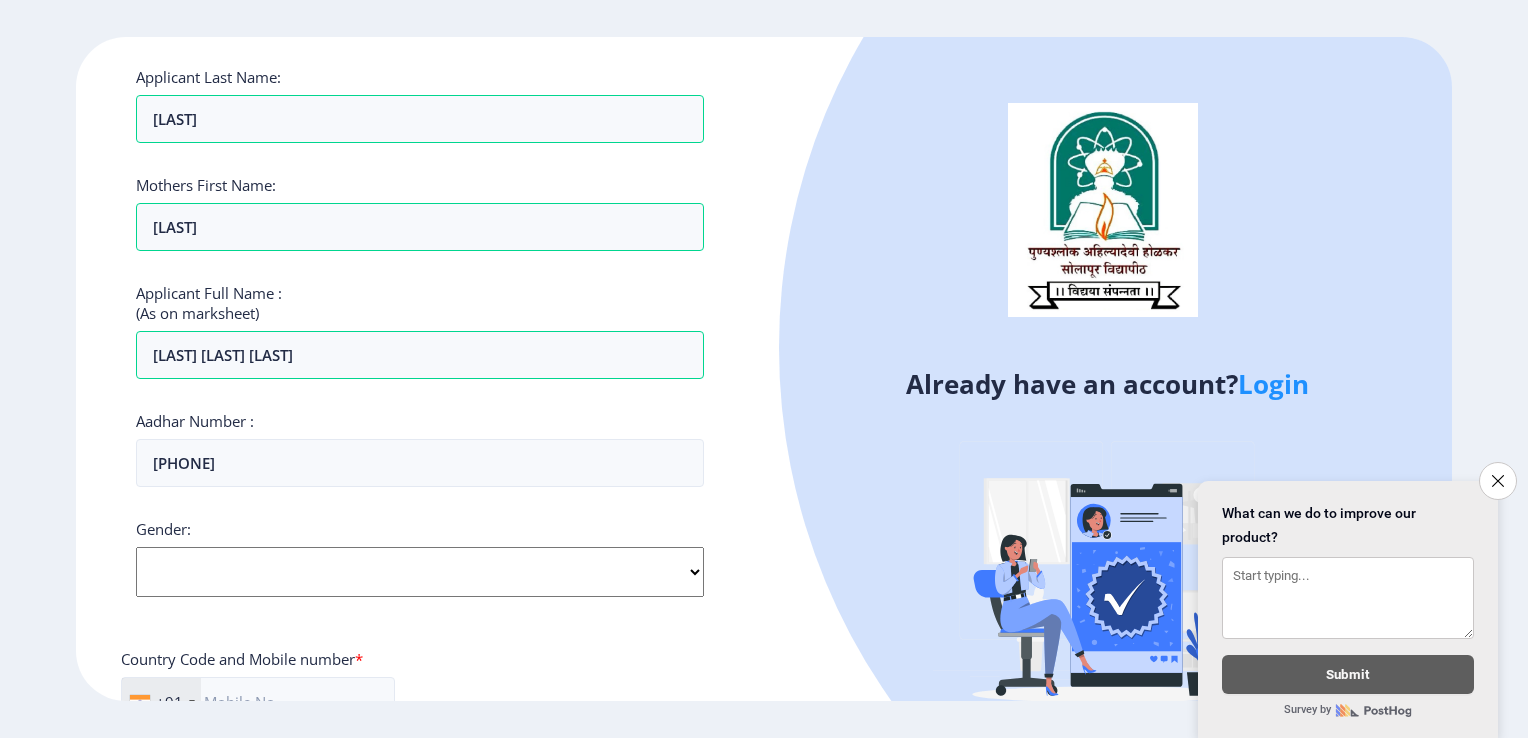 scroll, scrollTop: 366, scrollLeft: 0, axis: vertical 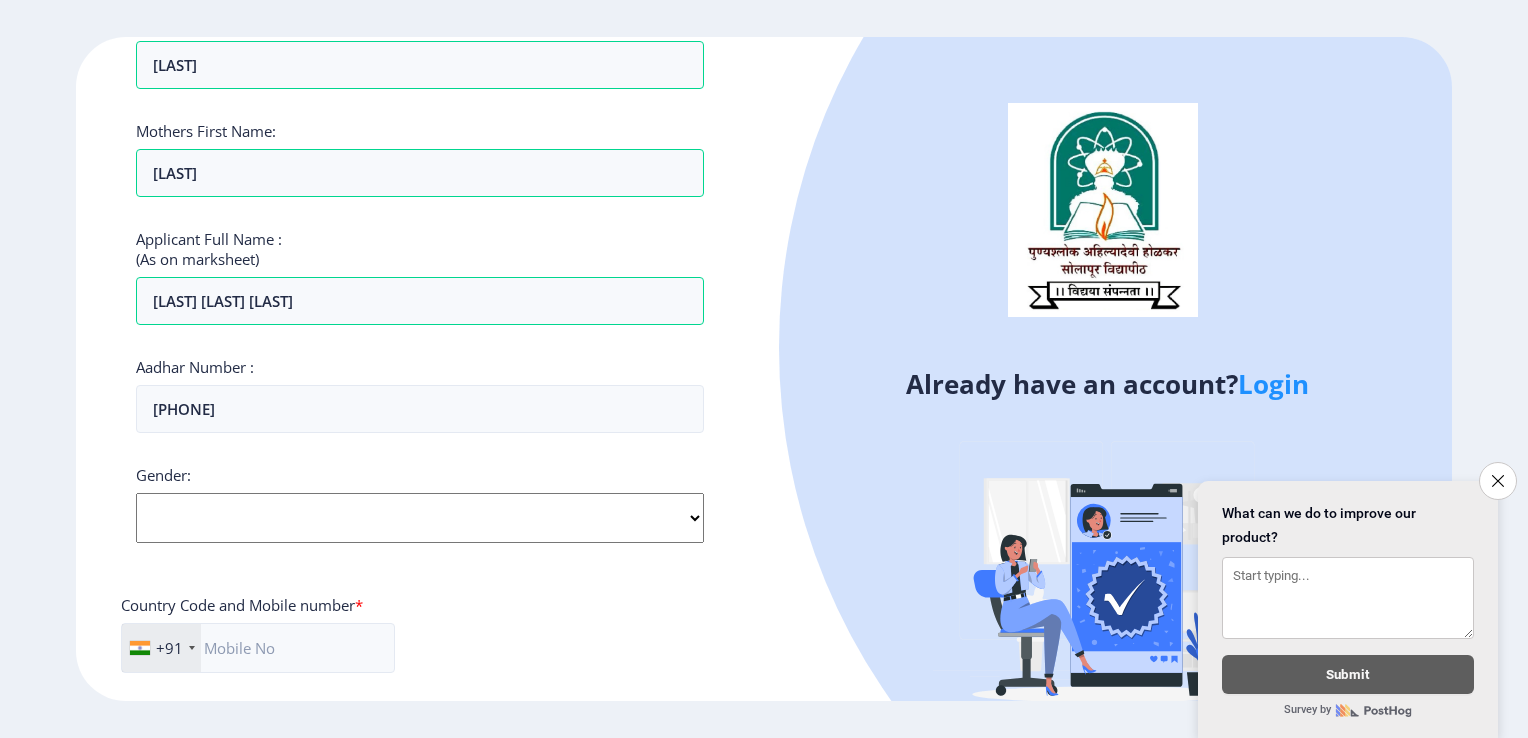 click on "Select Gender Male Female Other" 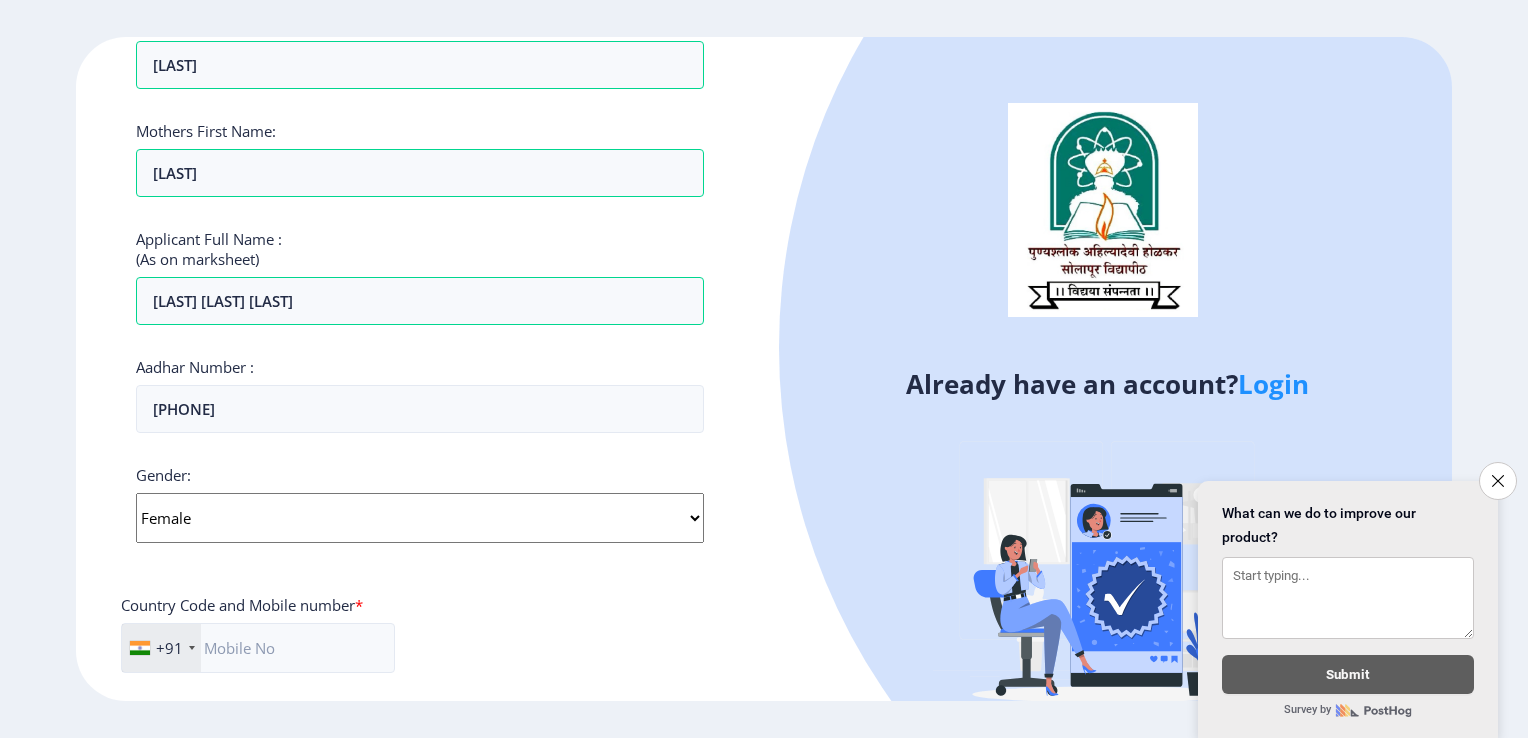 click on "Select Gender Male Female Other" 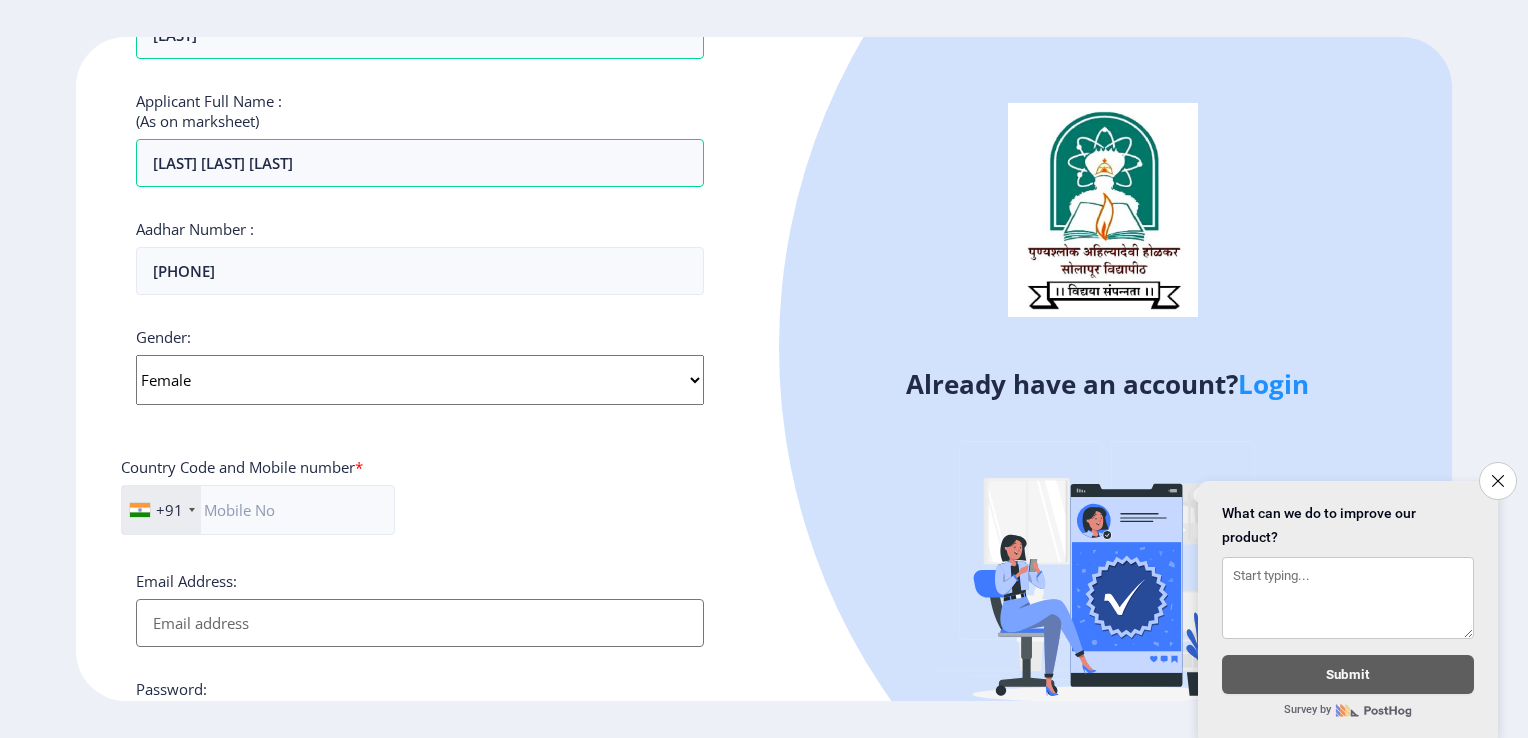 scroll, scrollTop: 518, scrollLeft: 0, axis: vertical 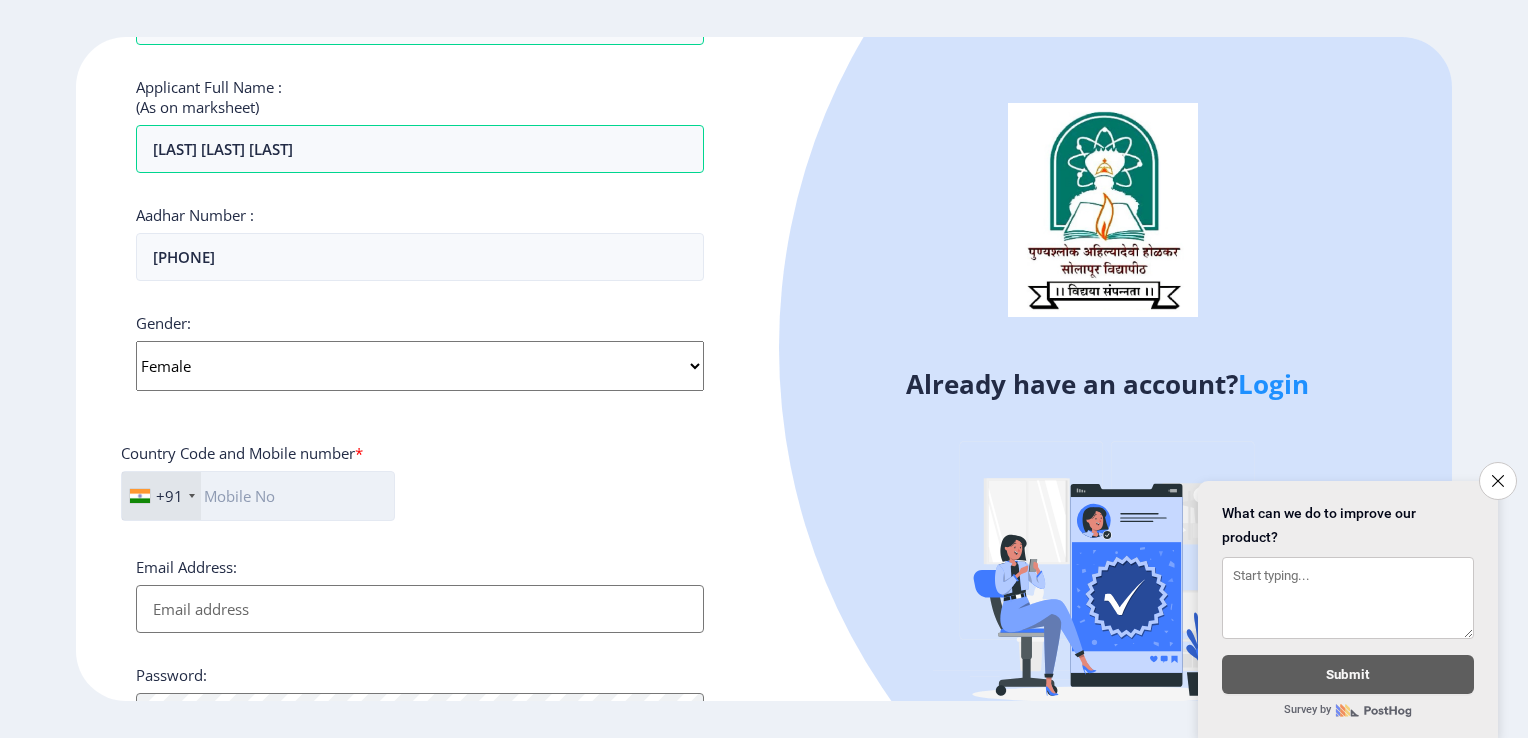 click 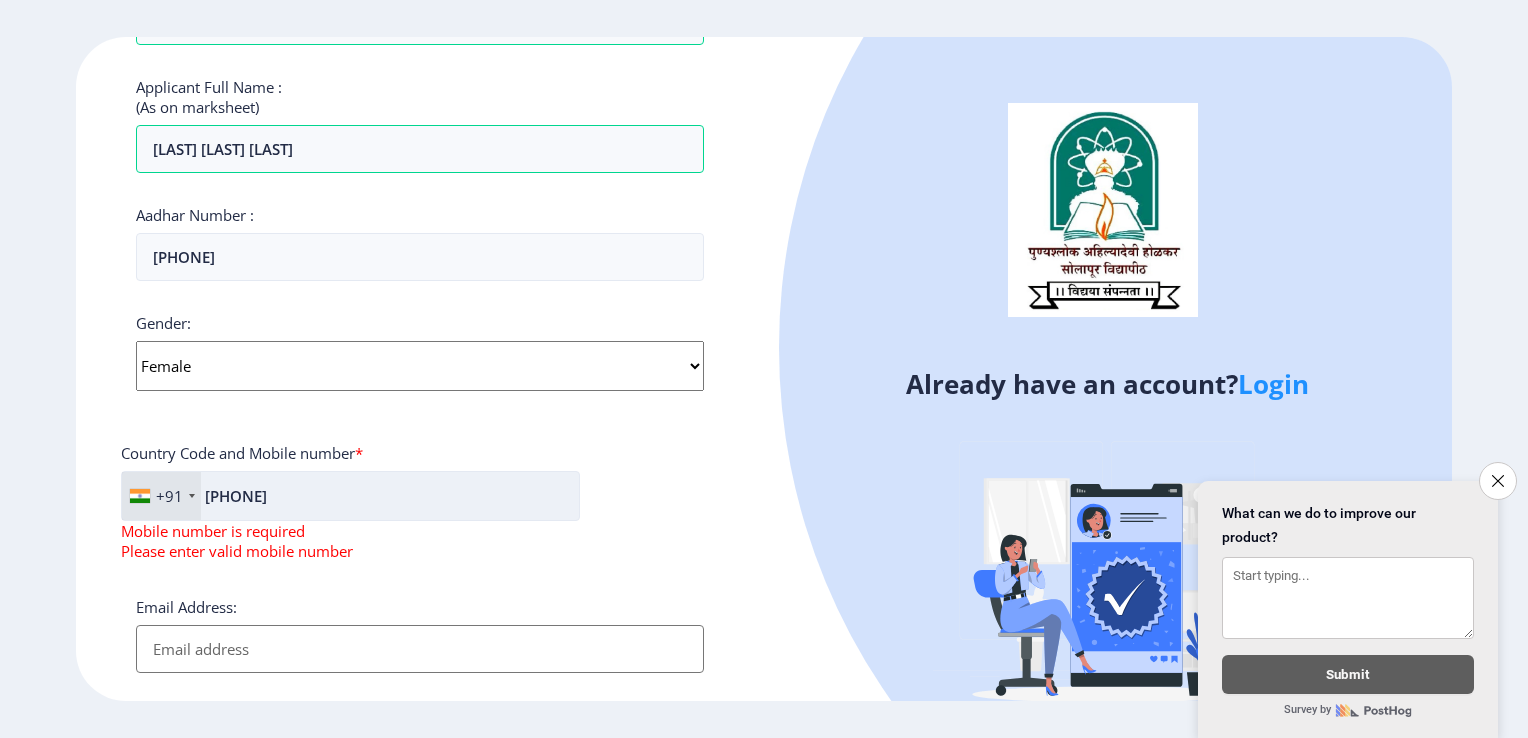 type on "[PHONE]" 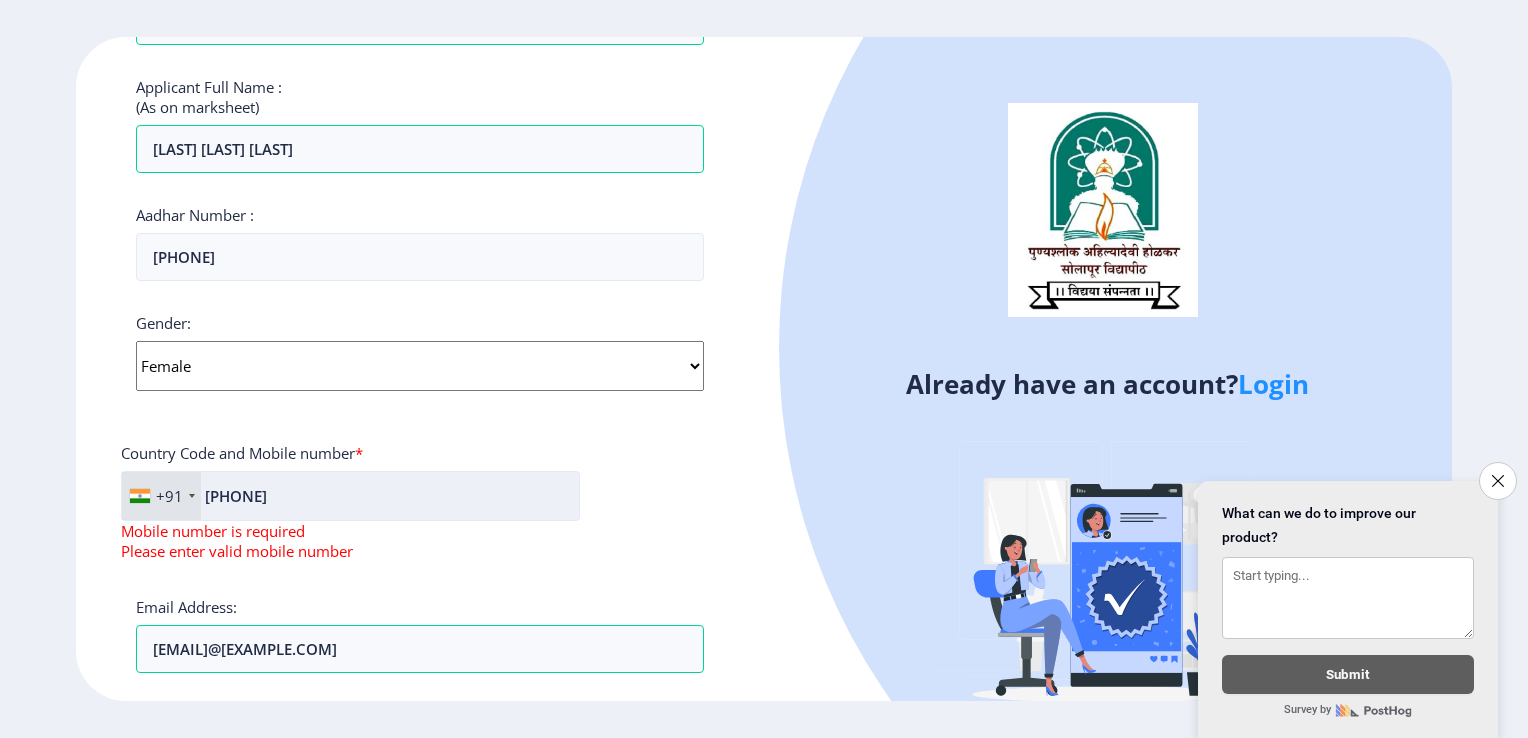 click on "[PHONE]" 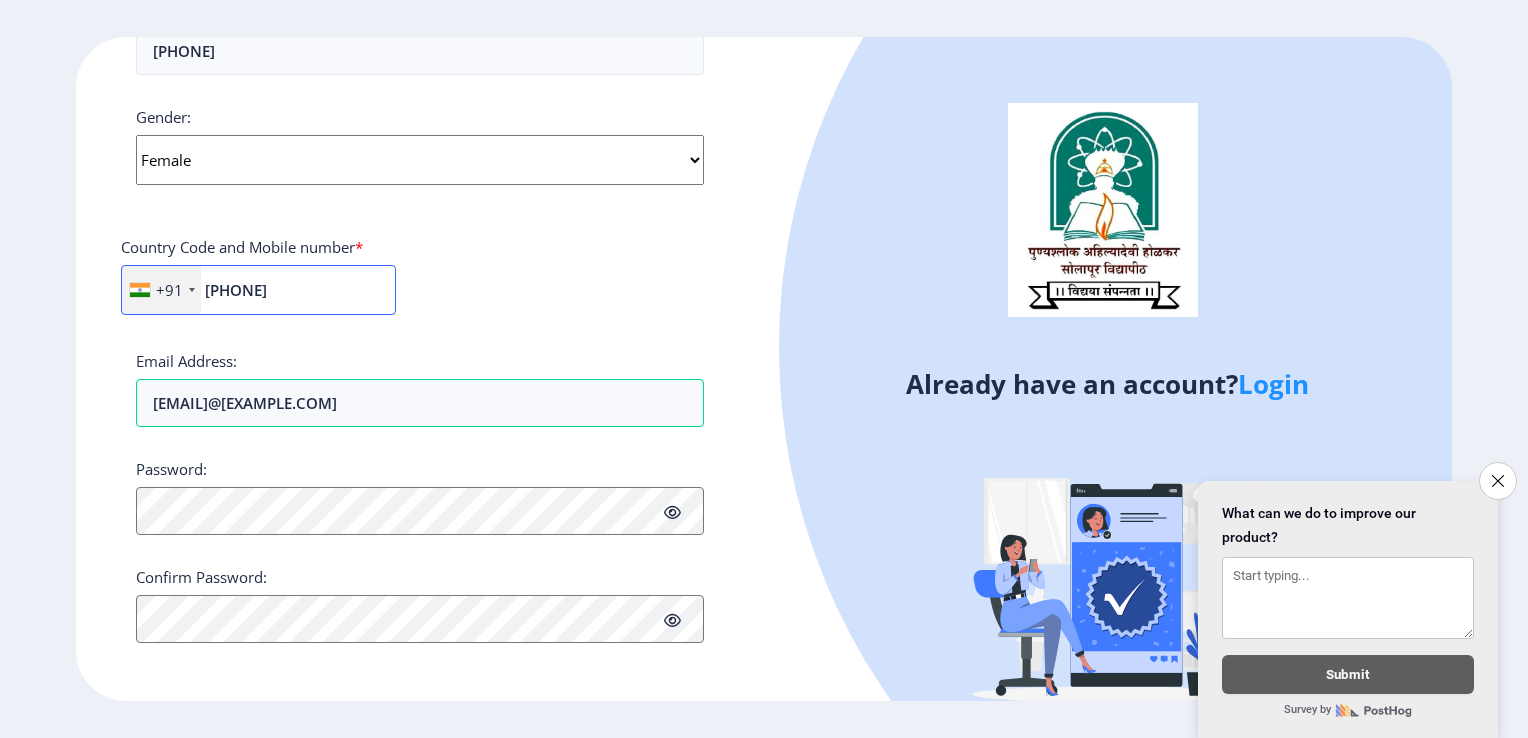 scroll, scrollTop: 723, scrollLeft: 0, axis: vertical 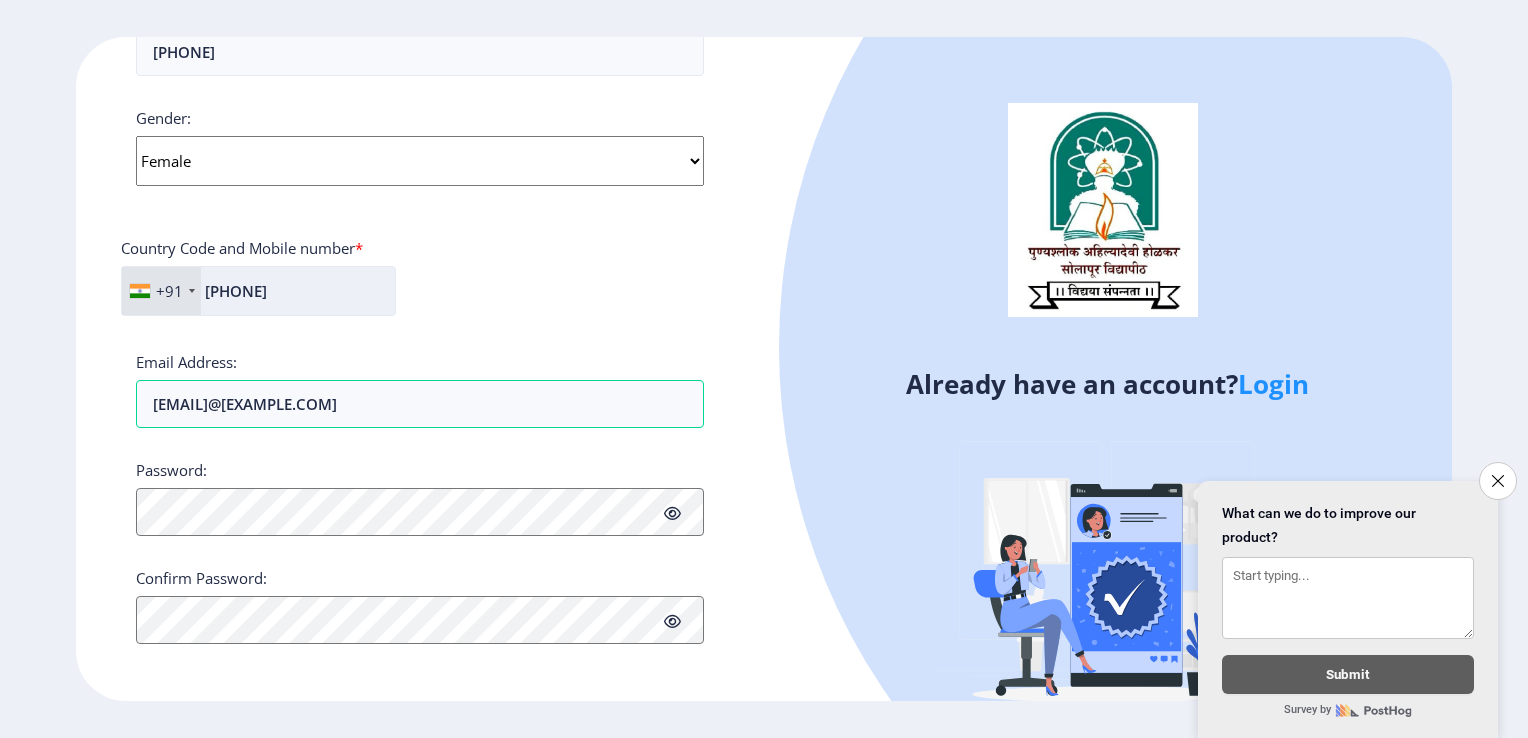 click on "[PHONE]" 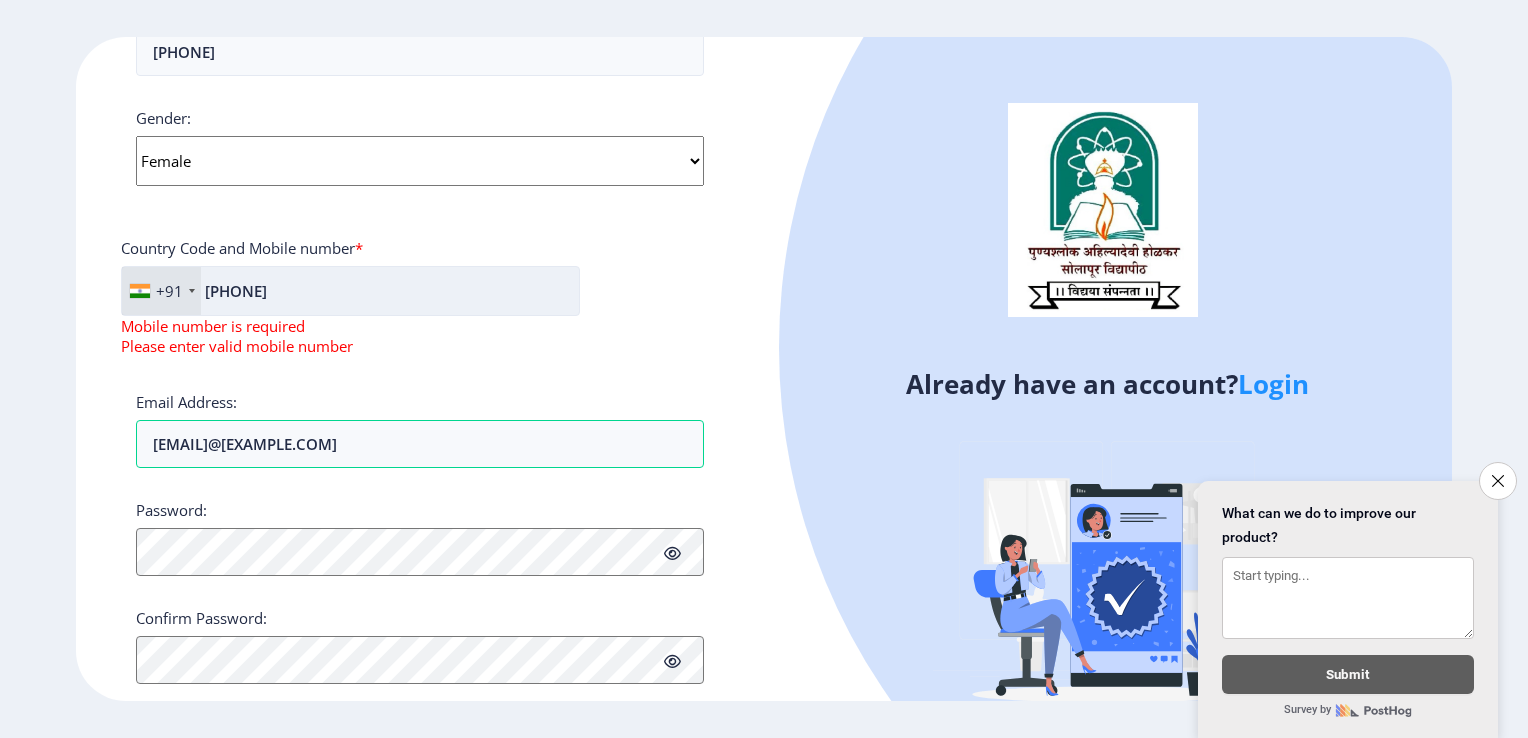 type on "8" 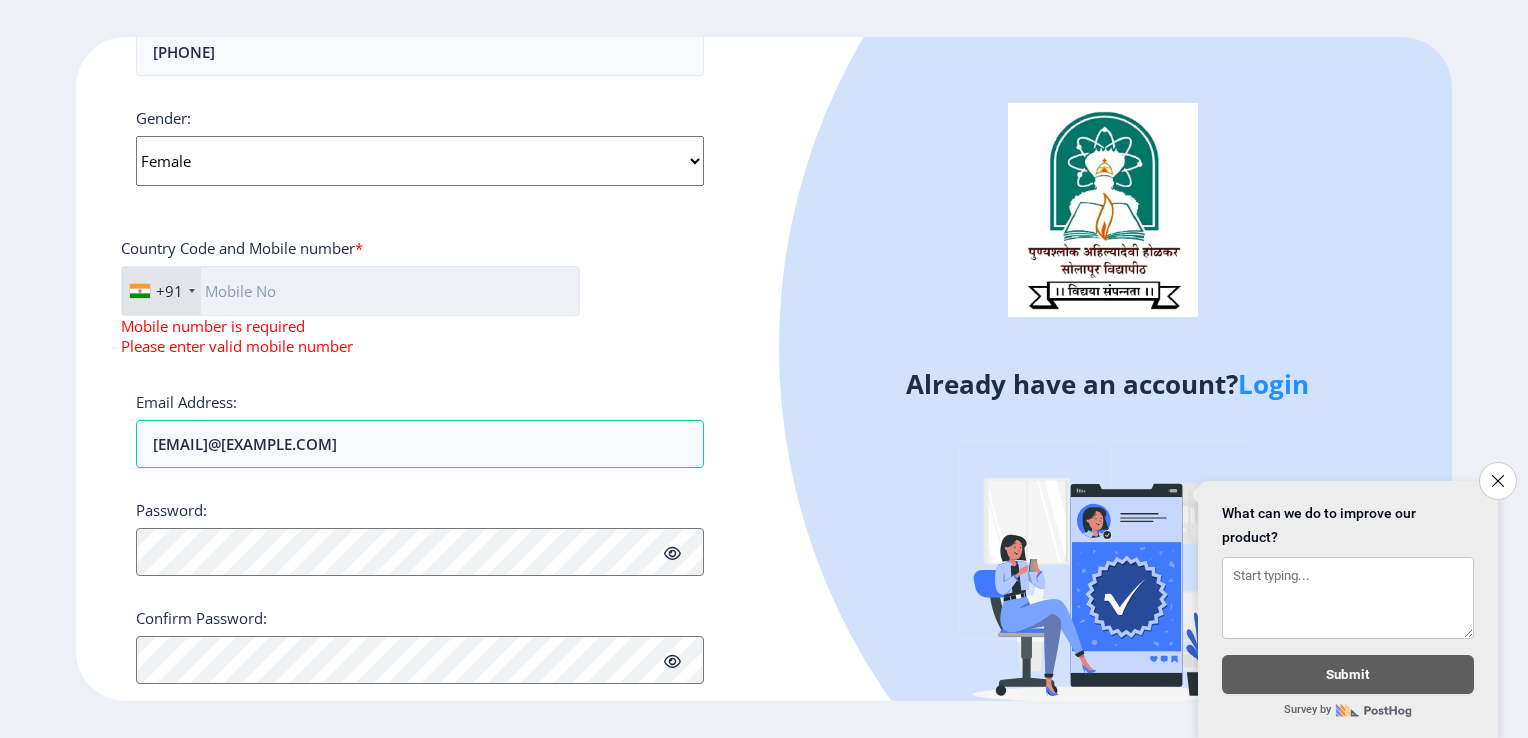 click 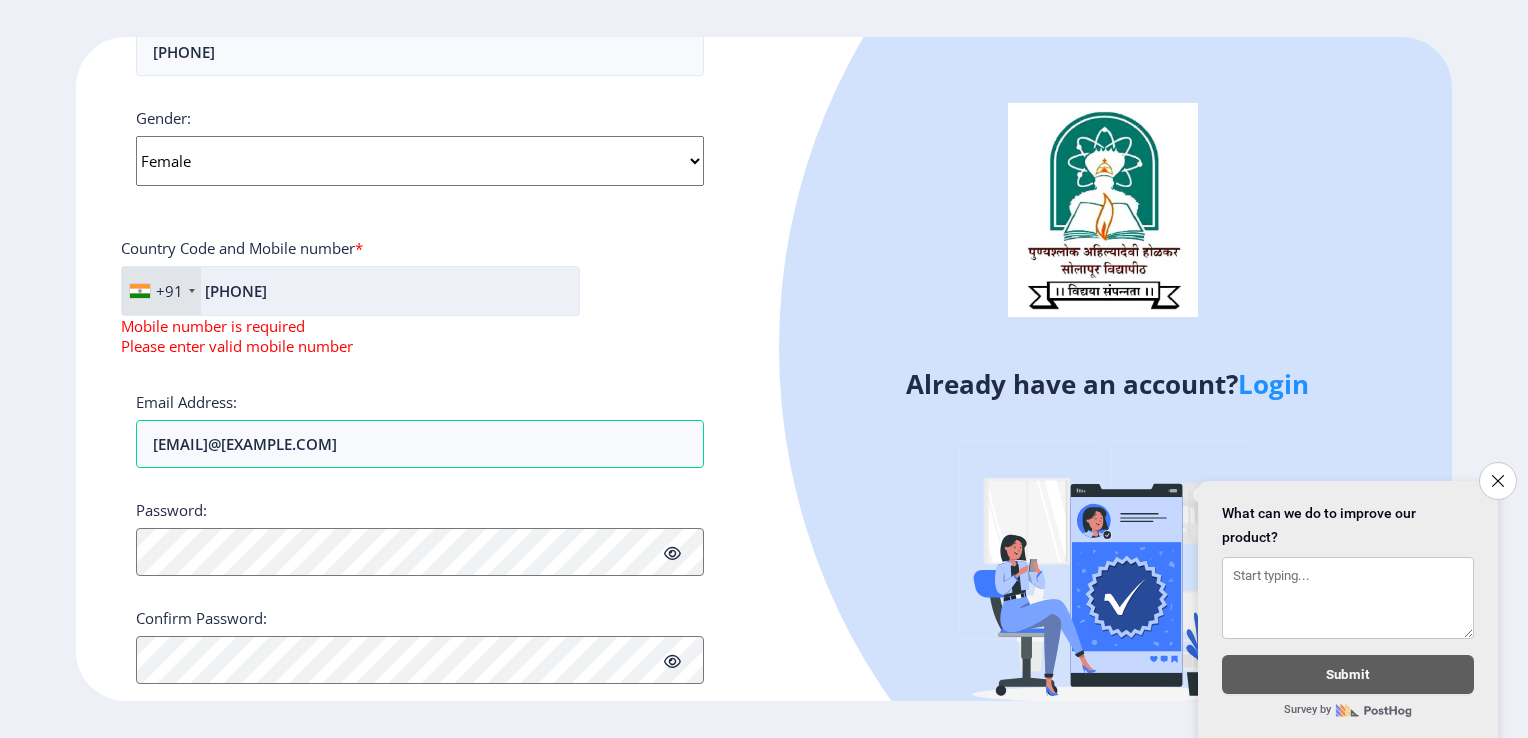 click on "[PHONE]" 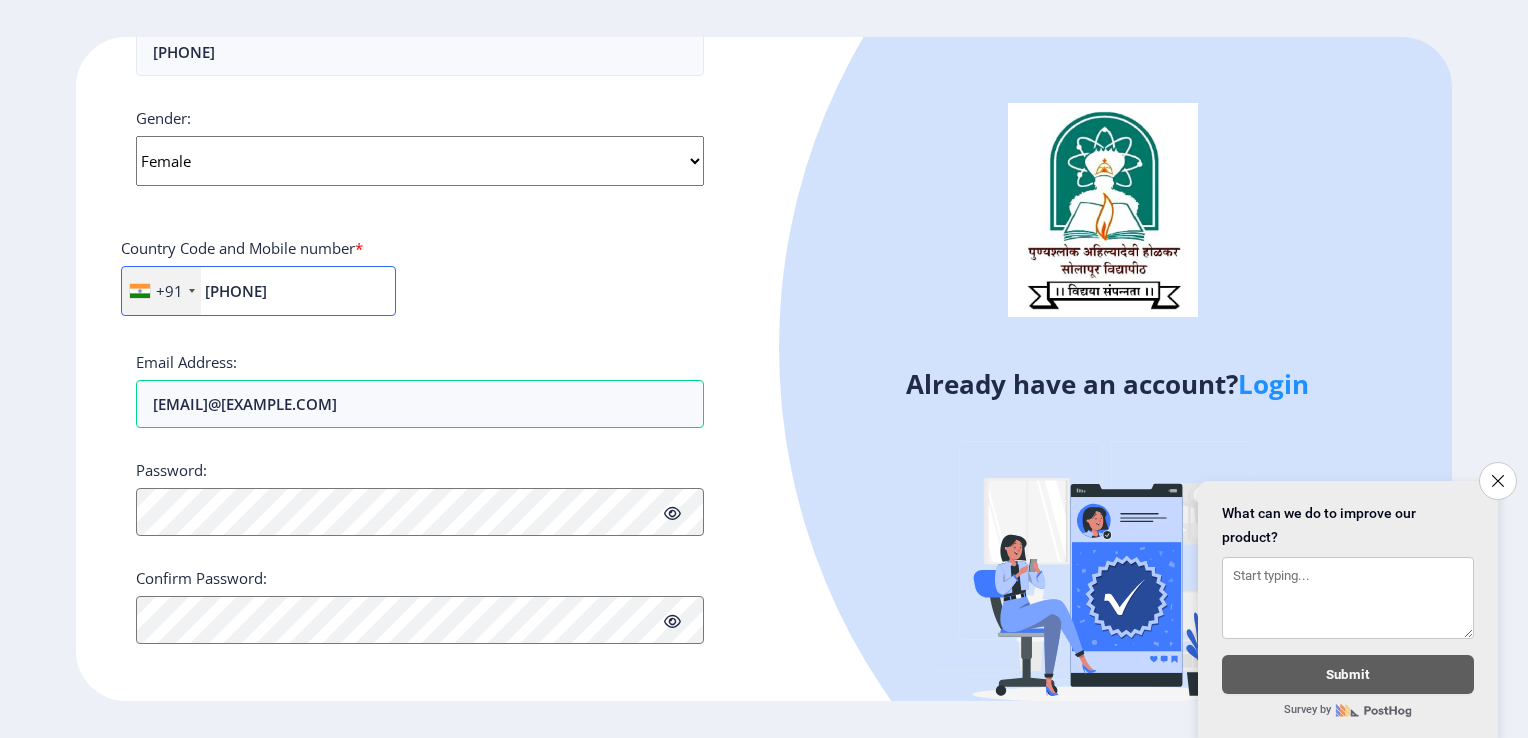 type on "[PHONE]" 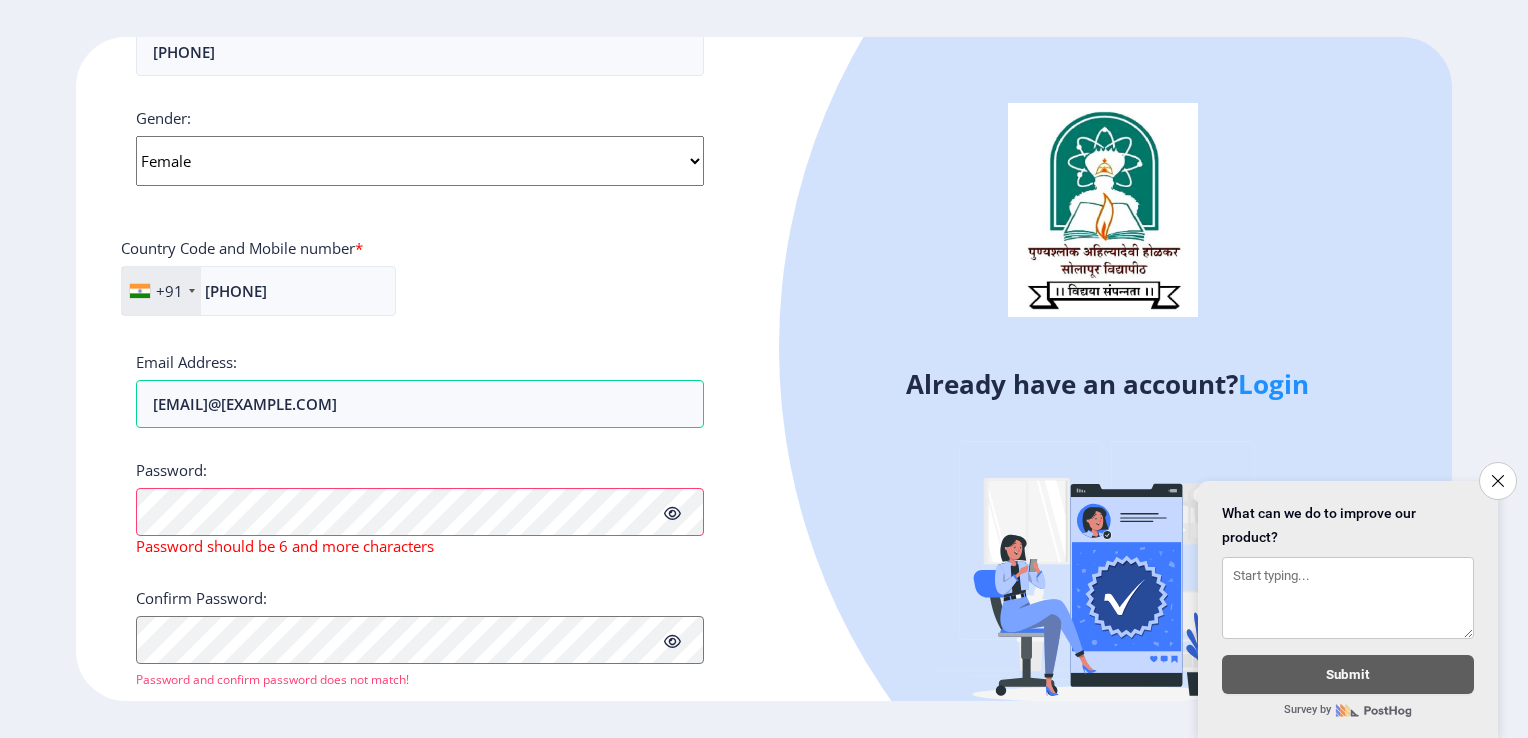 click 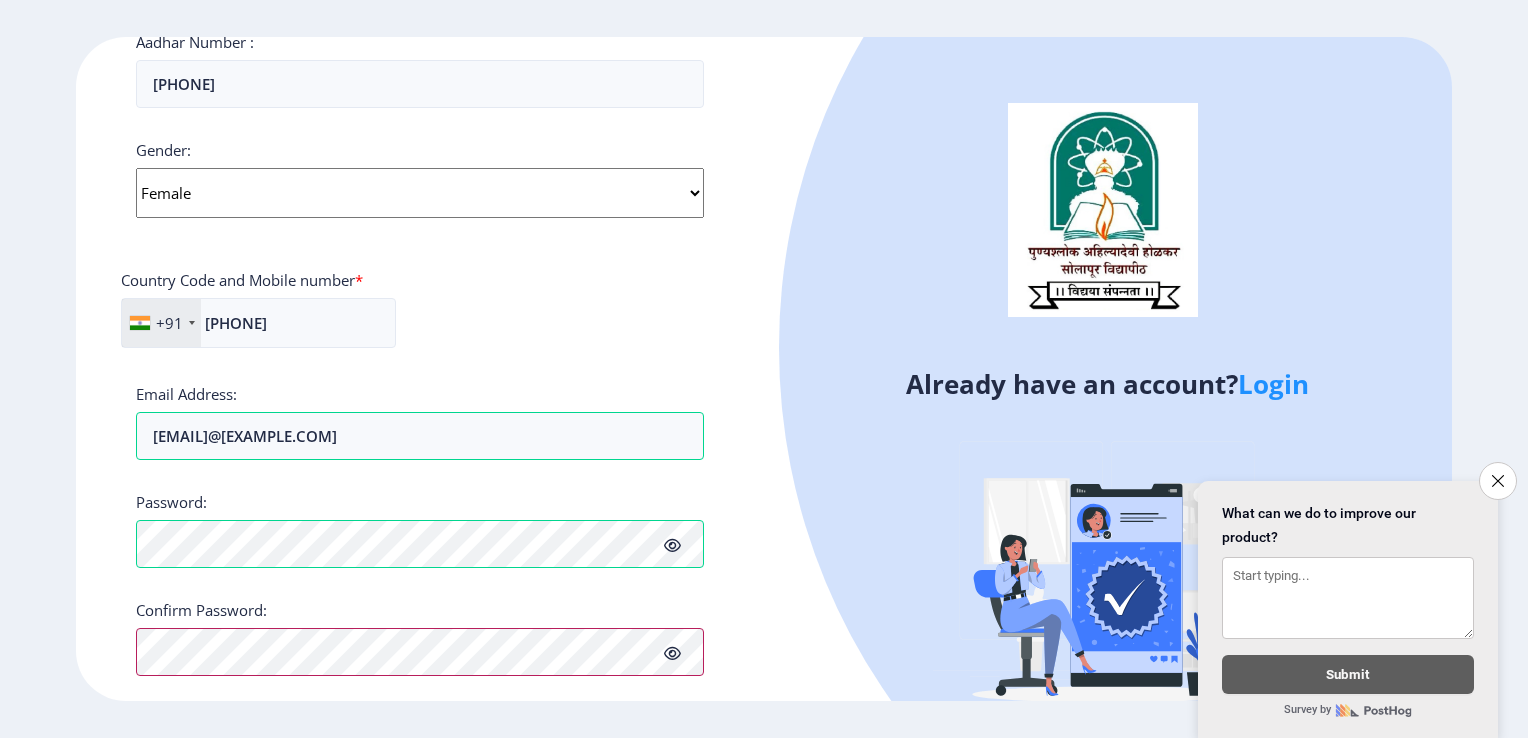 scroll, scrollTop: 748, scrollLeft: 0, axis: vertical 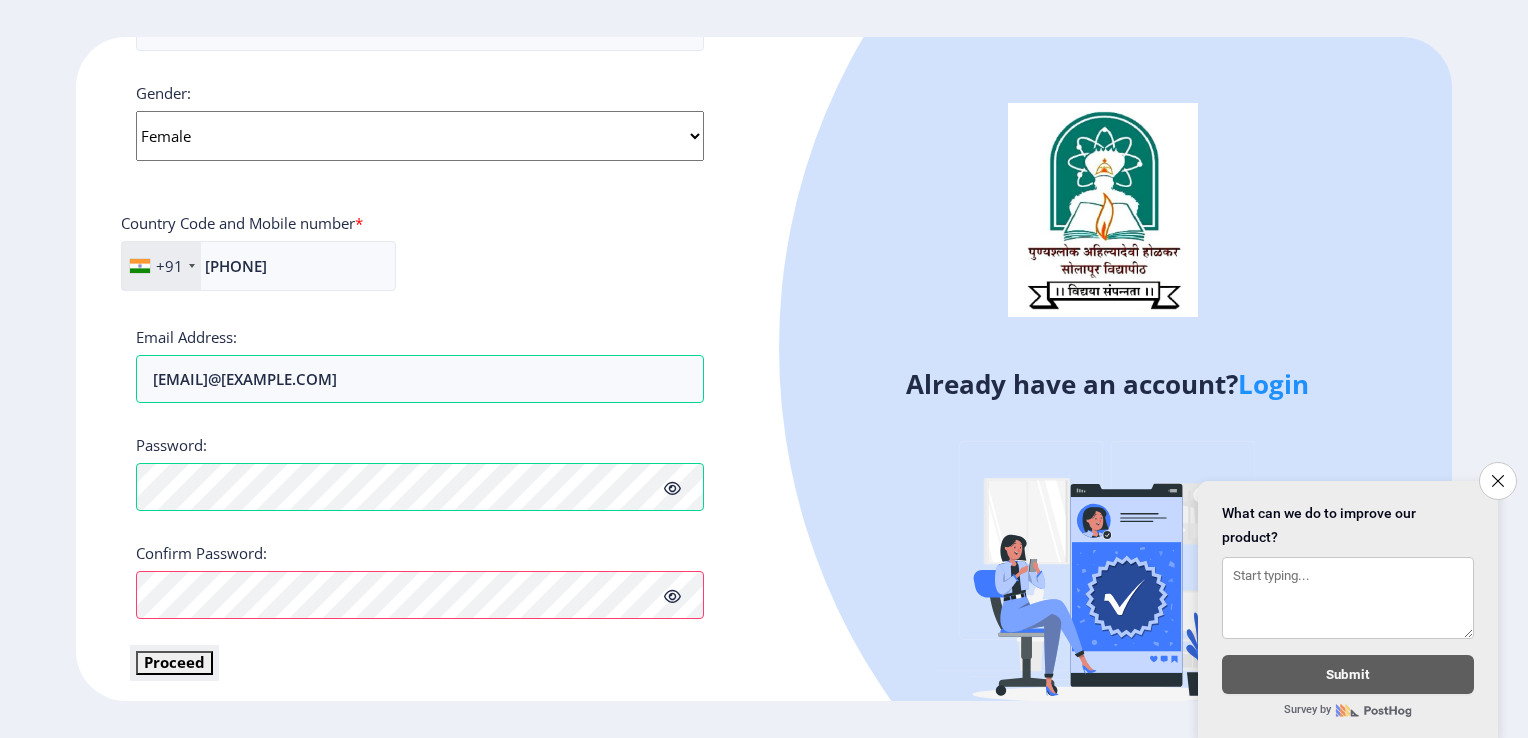 click on "Proceed" 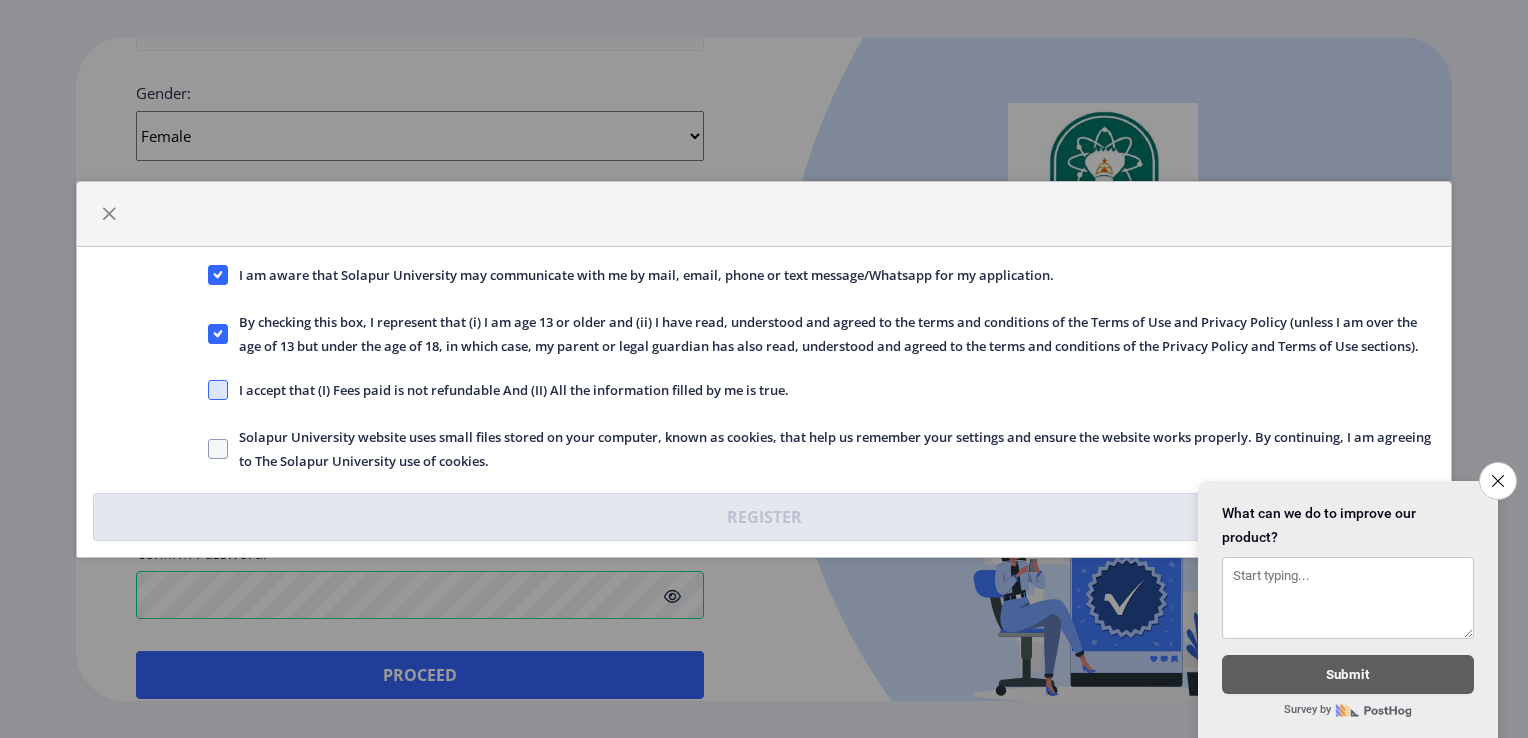 click 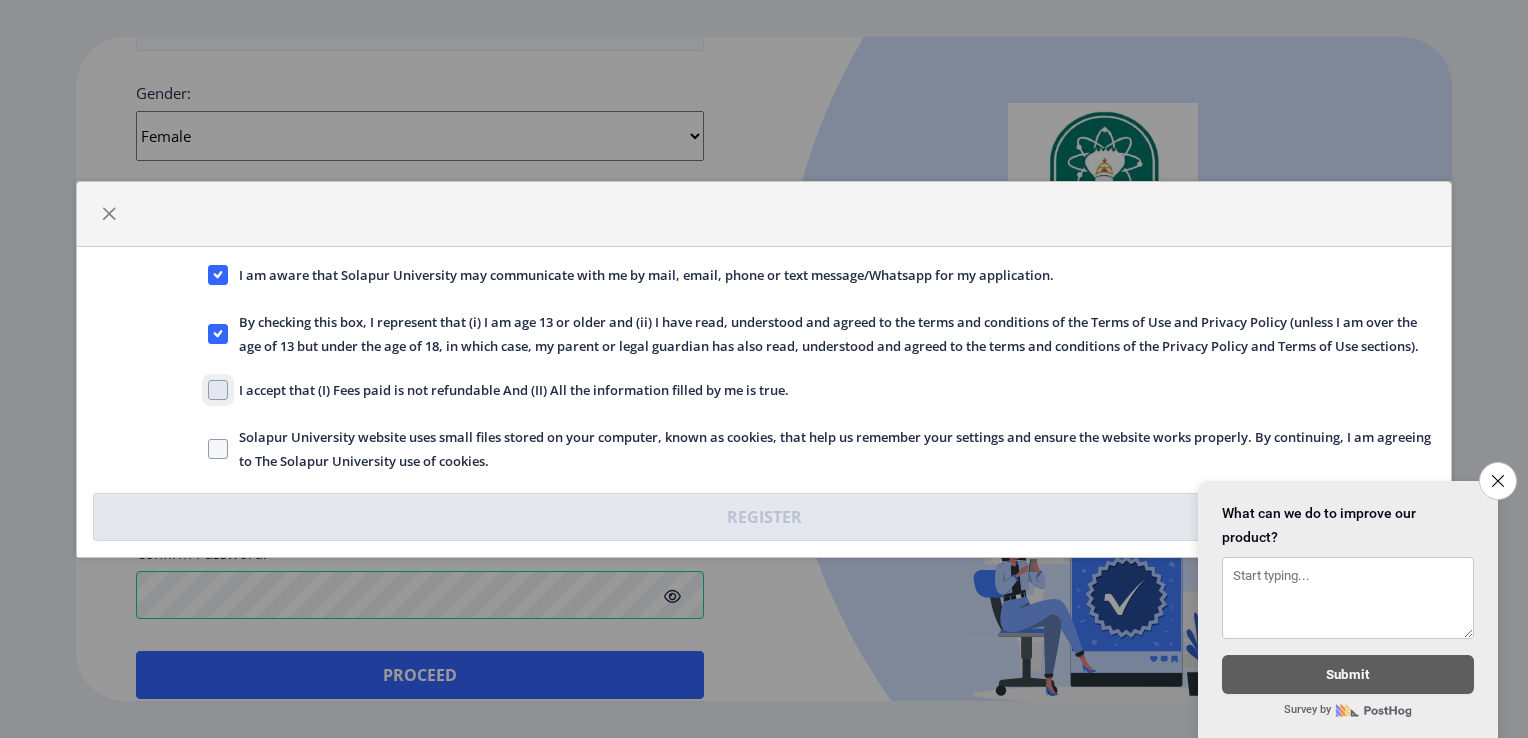 click on "I accept that (I) Fees paid is not refundable And (II) All the information filled by me is true." 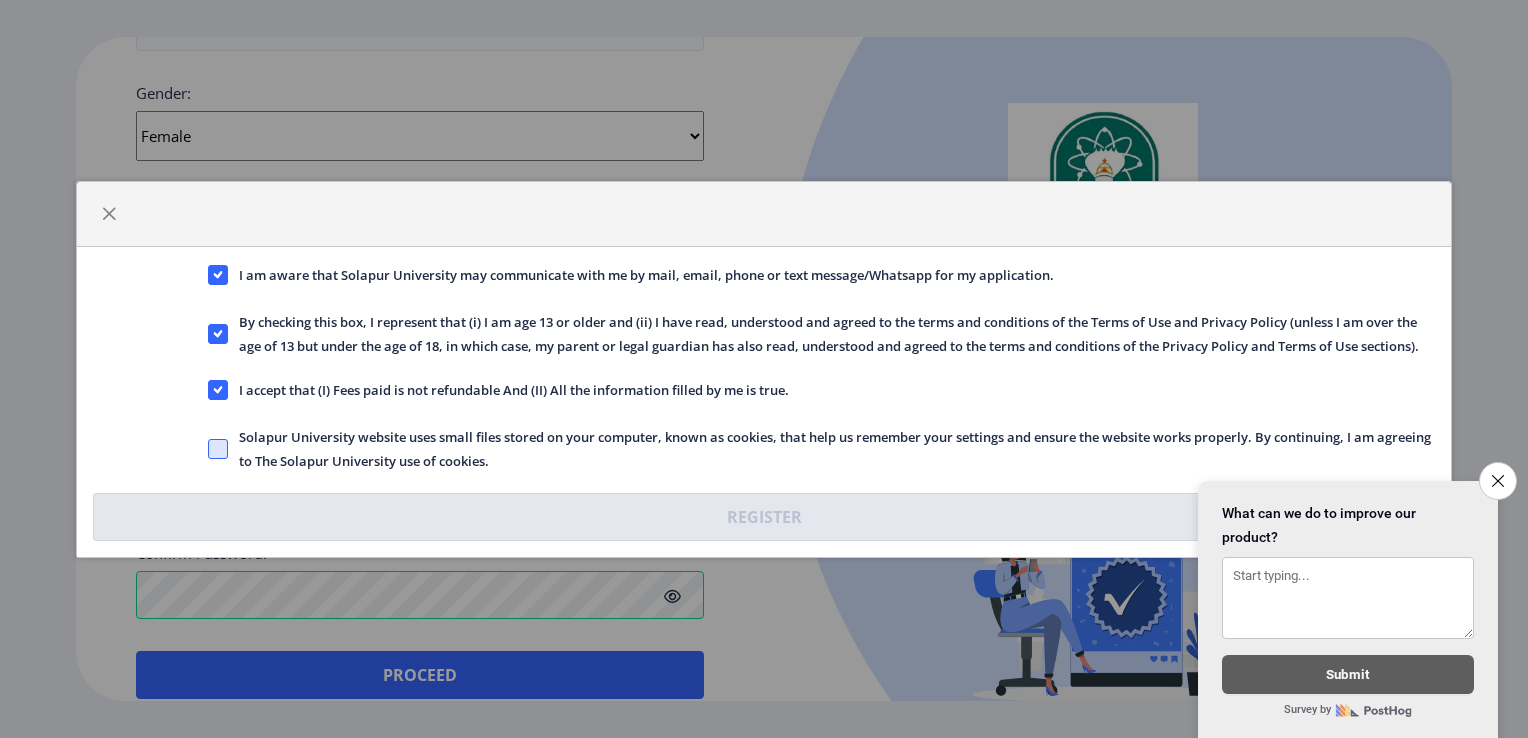 click 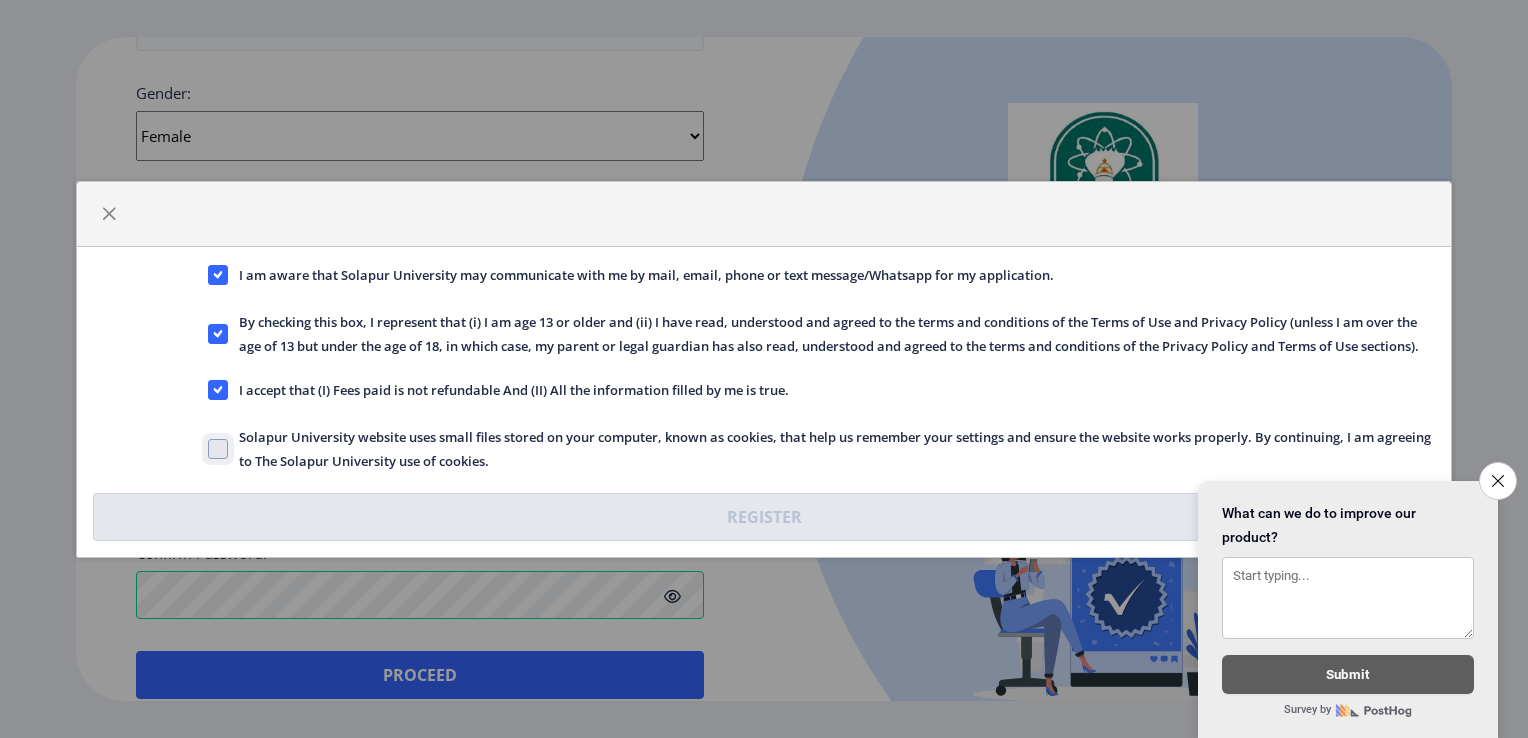 click on "Solapur University website uses small files stored on your computer, known as cookies, that help us remember your settings and ensure the website works properly. By continuing, I am agreeing to The Solapur University use of cookies." 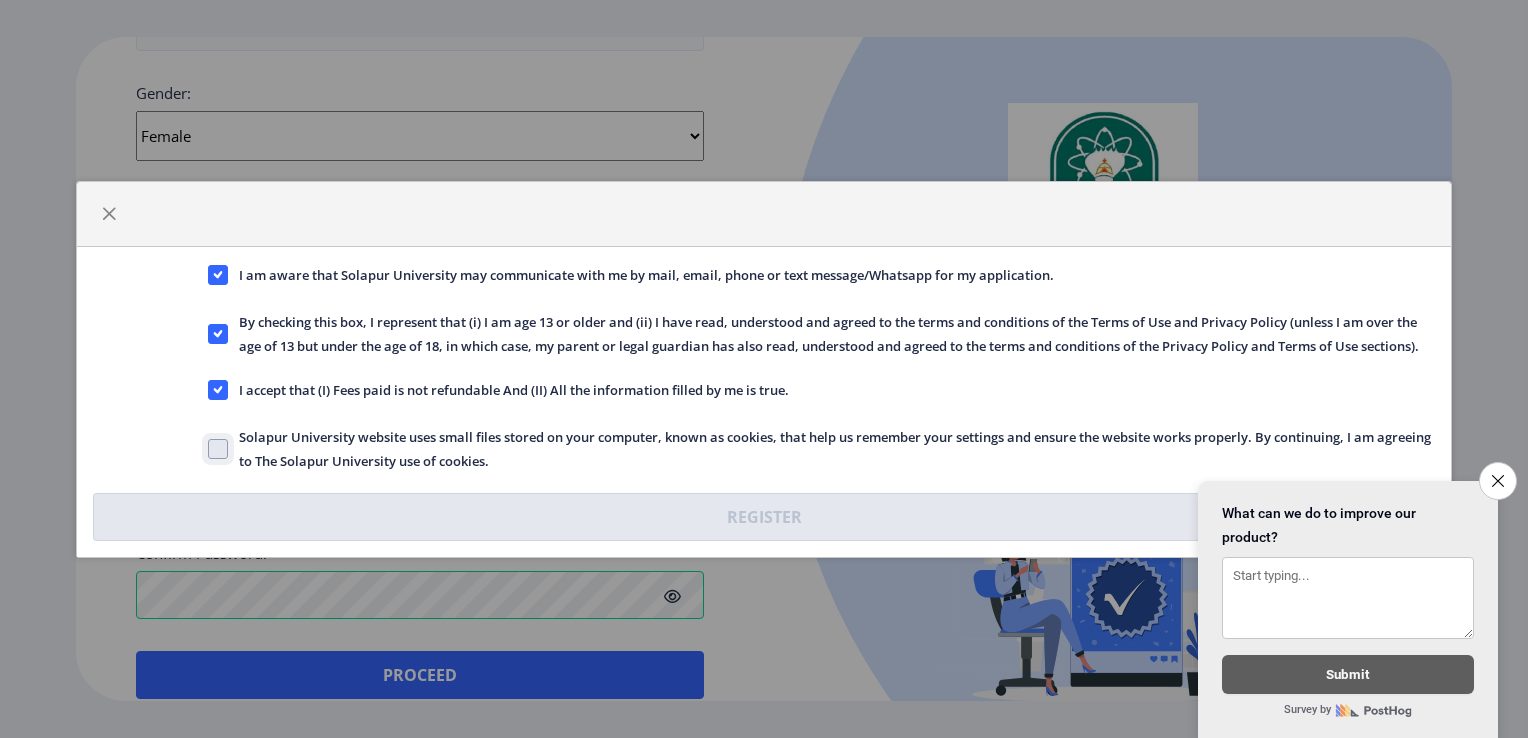 checkbox on "true" 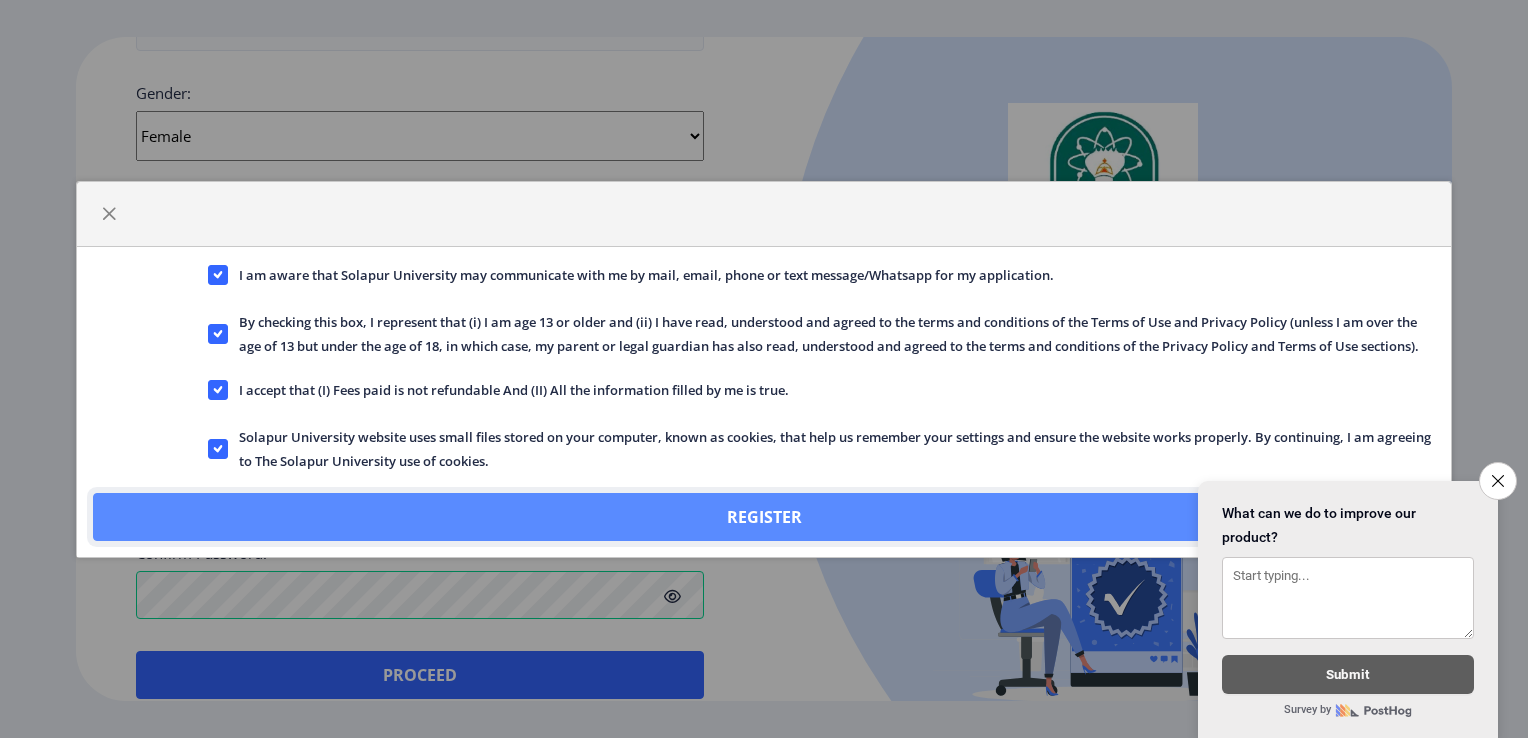 click on "Register" 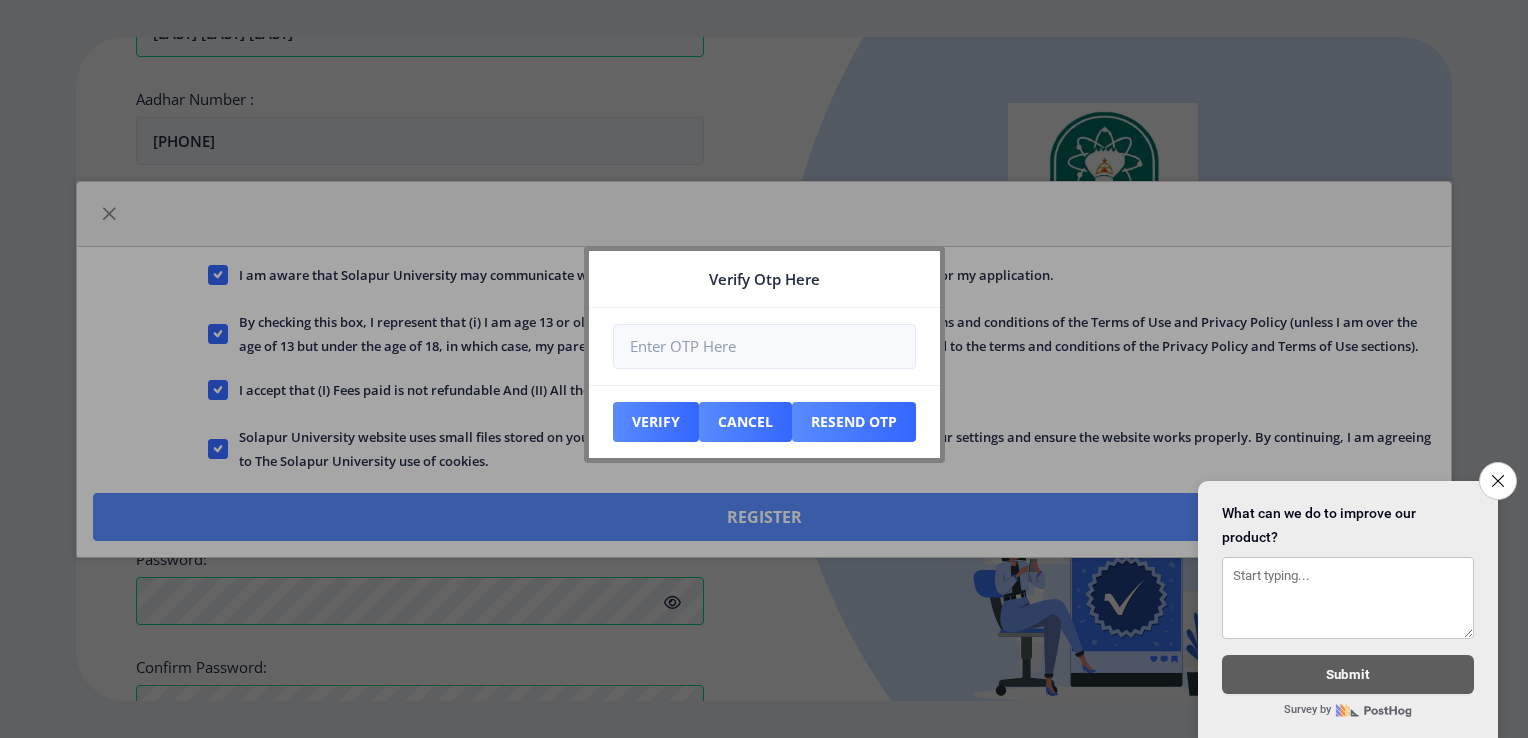scroll, scrollTop: 861, scrollLeft: 0, axis: vertical 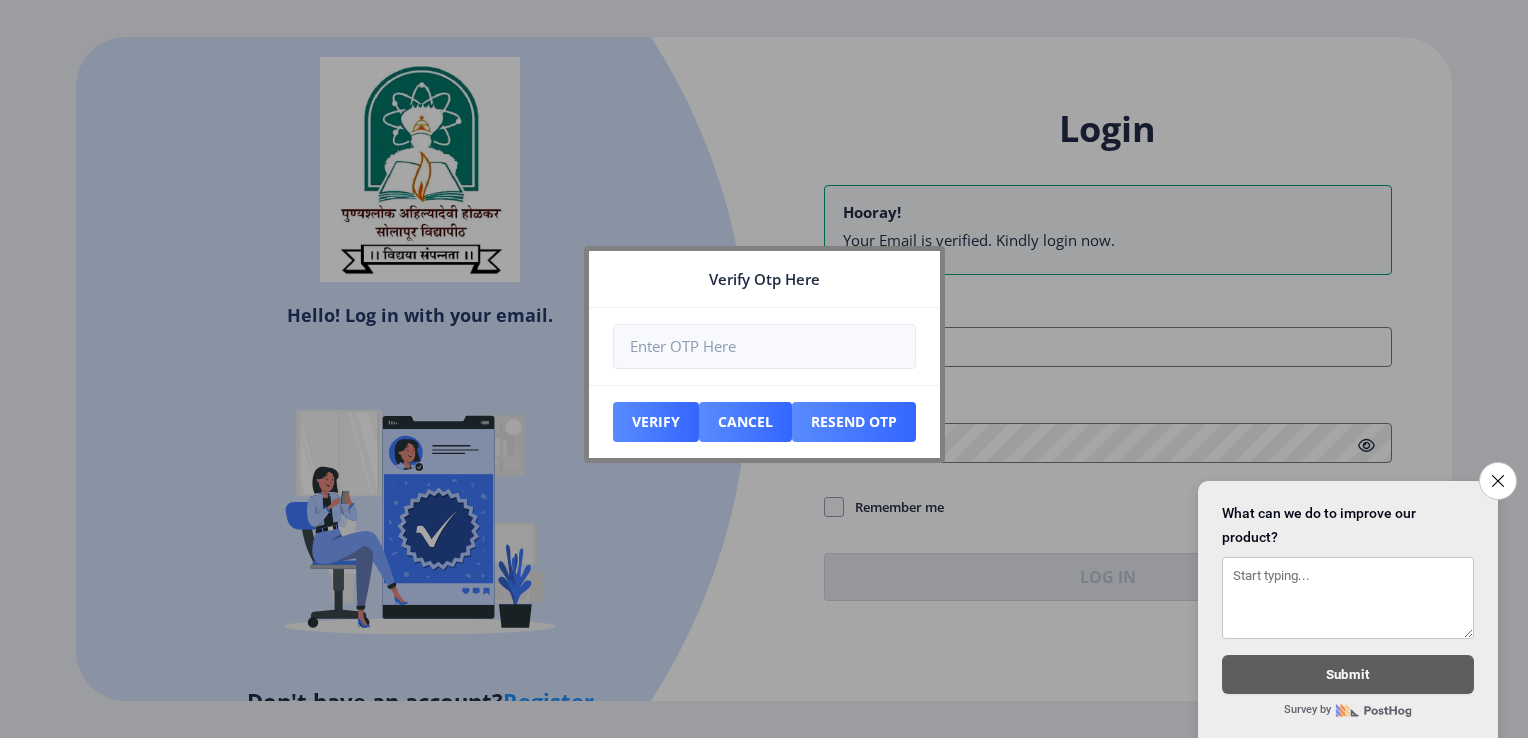 type on "[PHONE]" 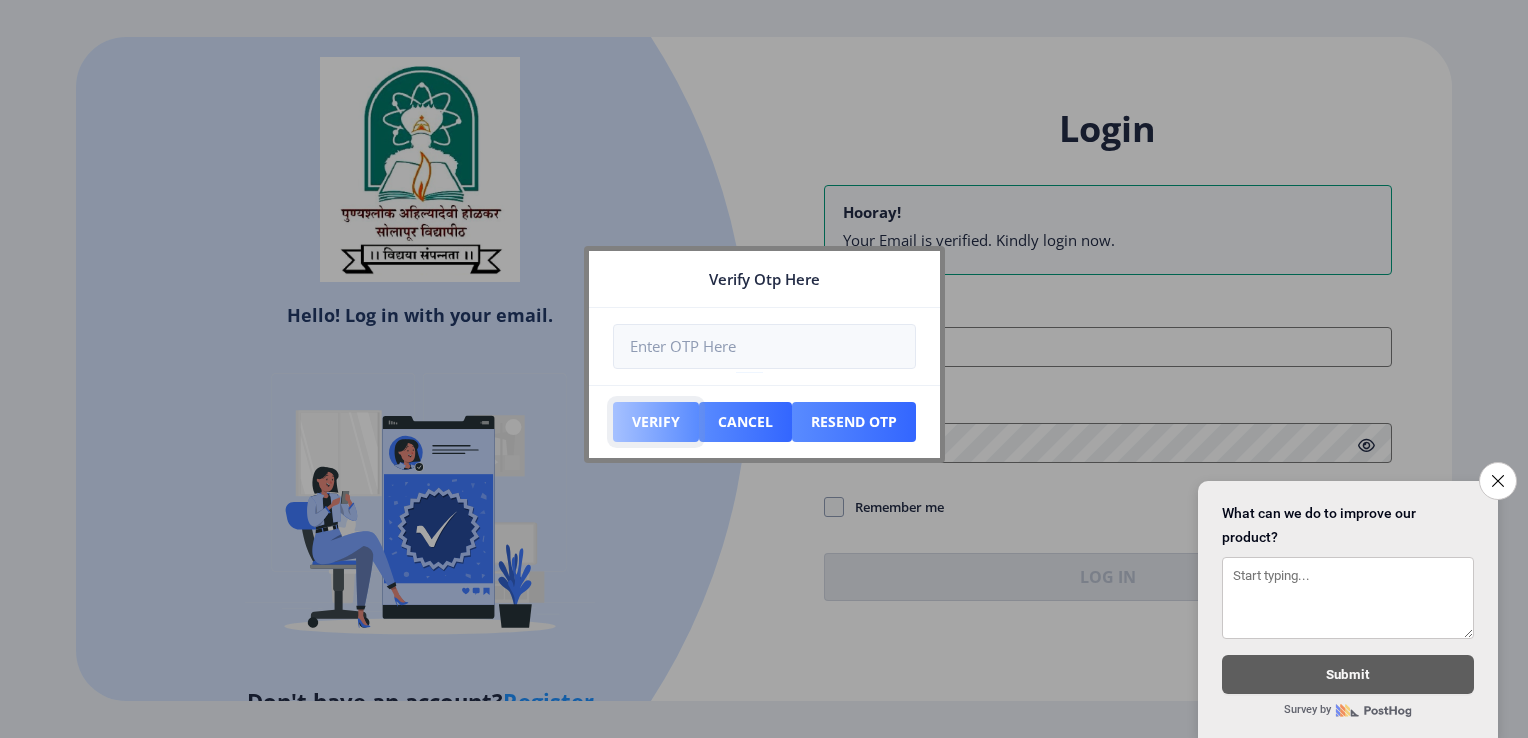 click on "Verify" at bounding box center [656, 422] 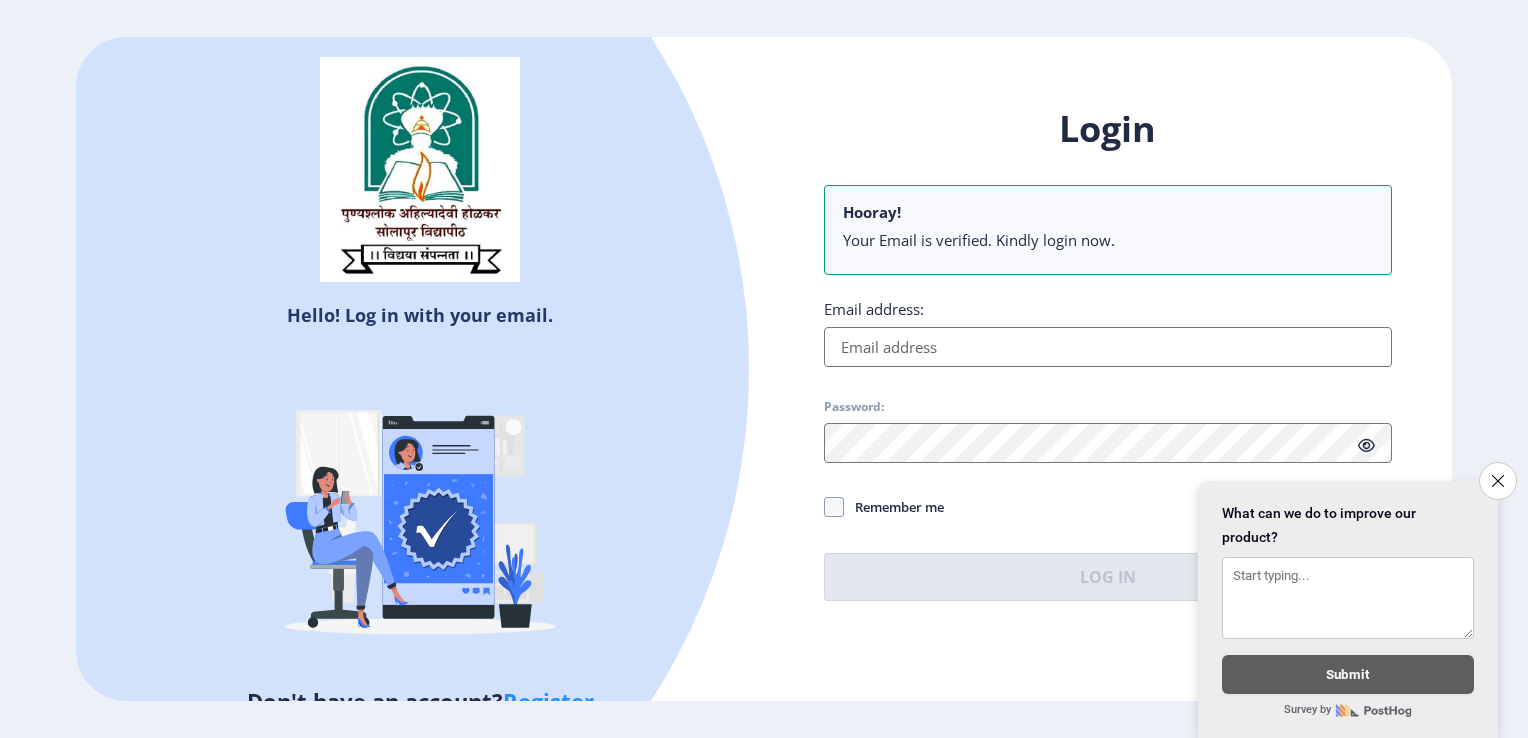 click on "Email address:" at bounding box center (1108, 347) 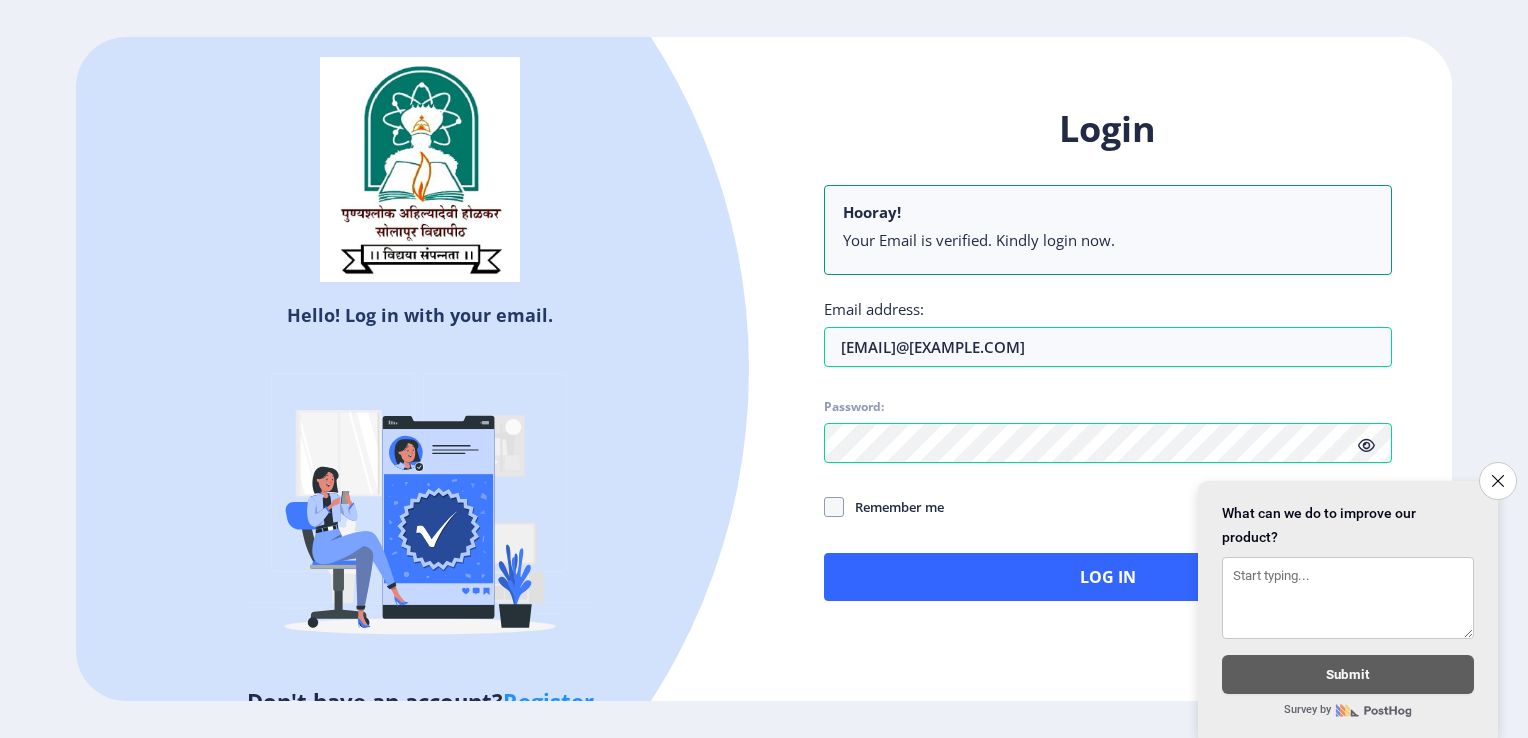 click 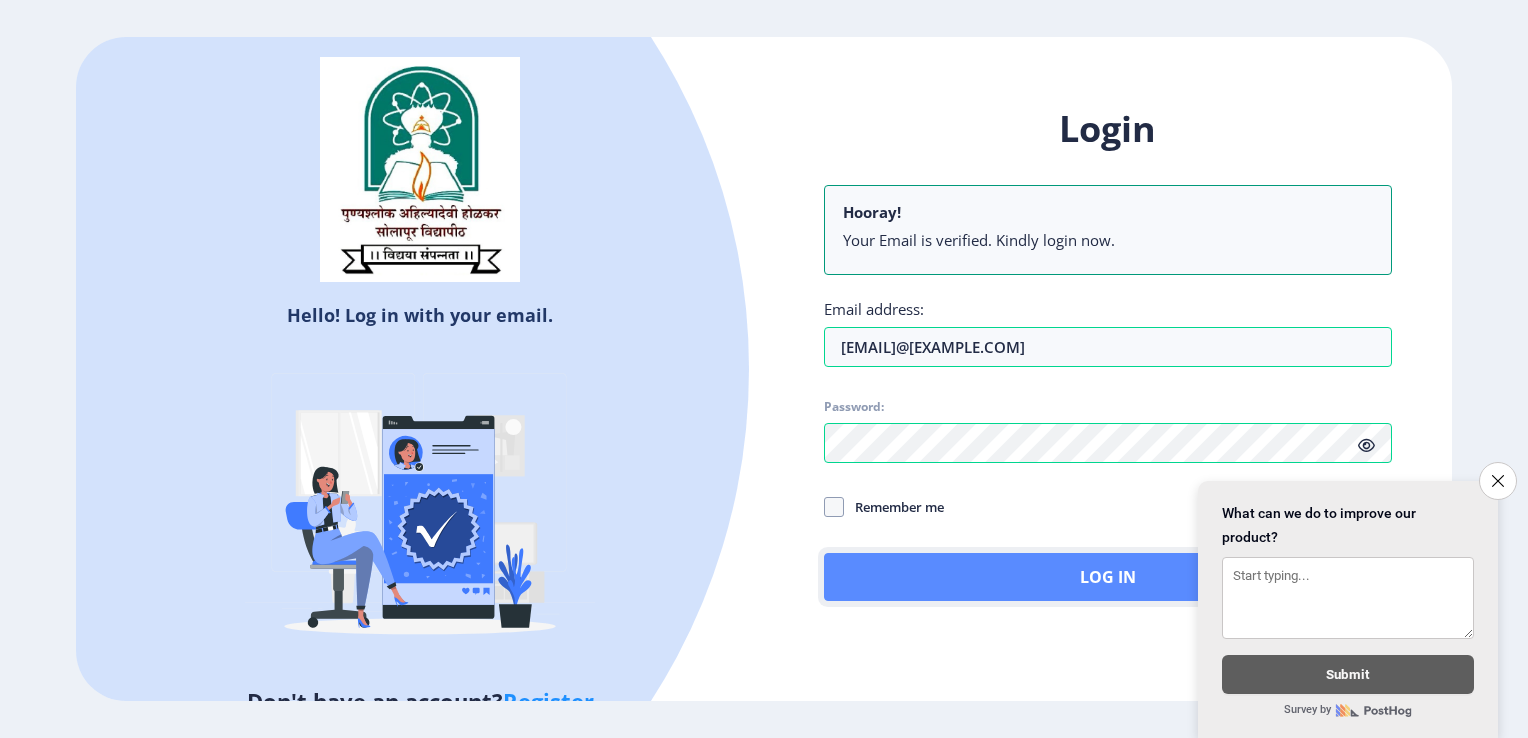 click on "Log In" 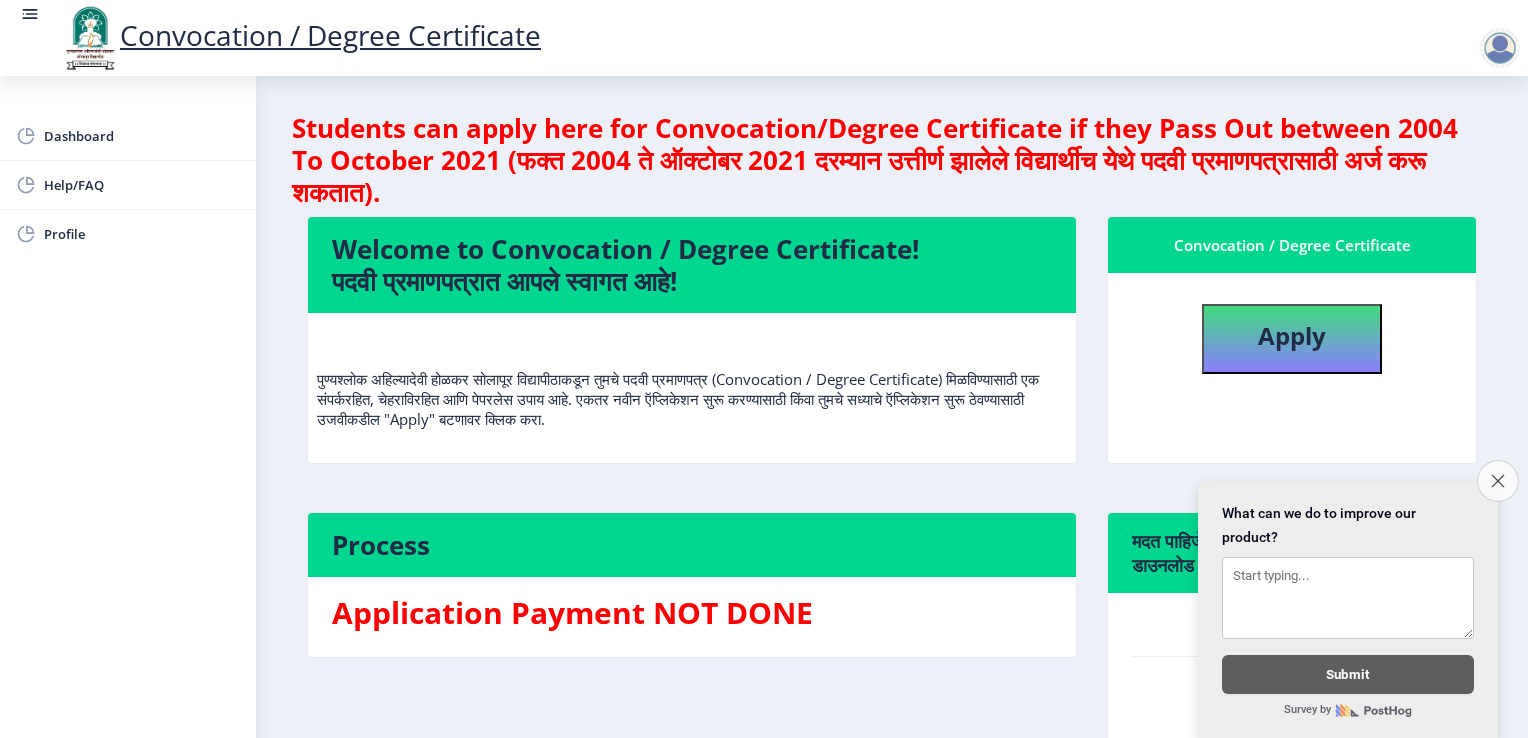 click on "Close survey" 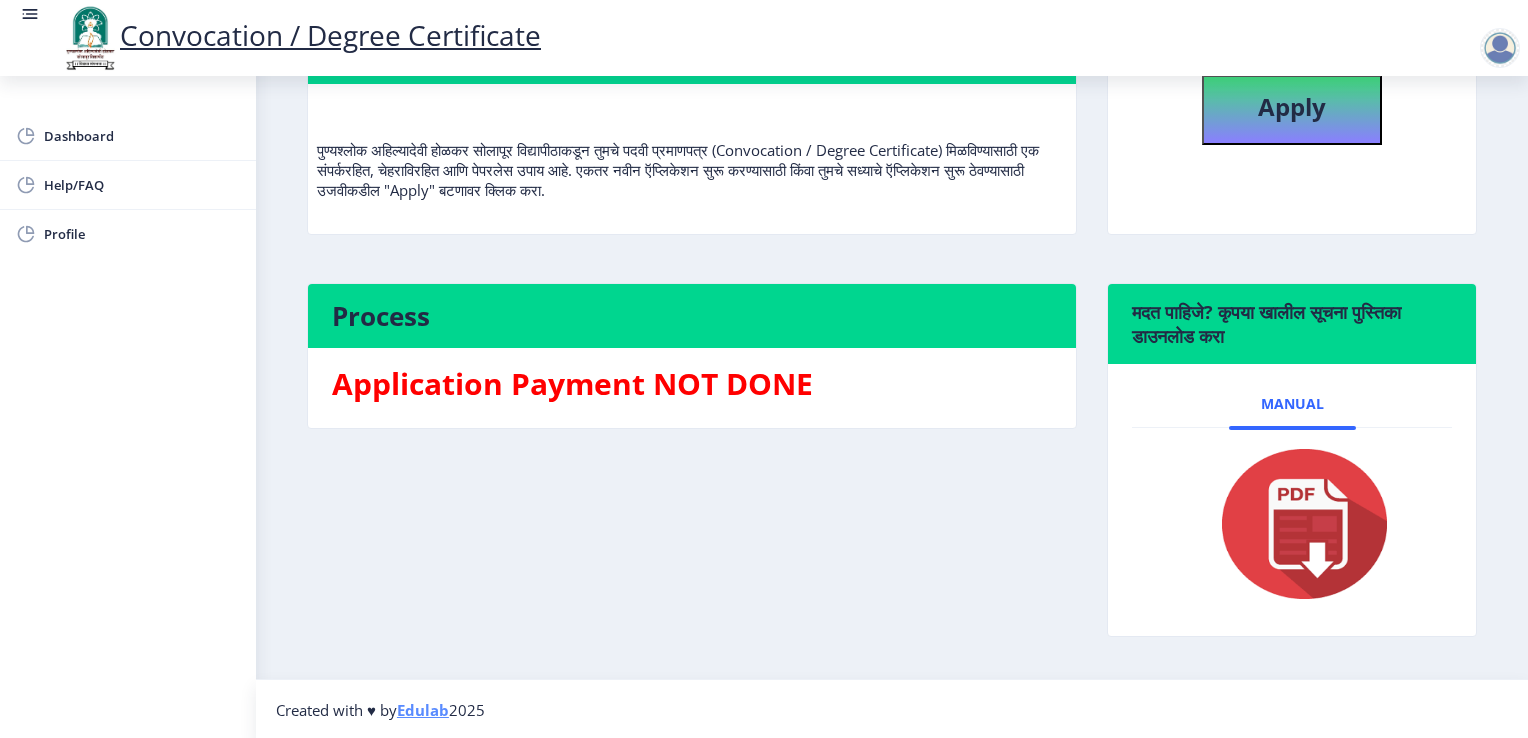 scroll, scrollTop: 0, scrollLeft: 0, axis: both 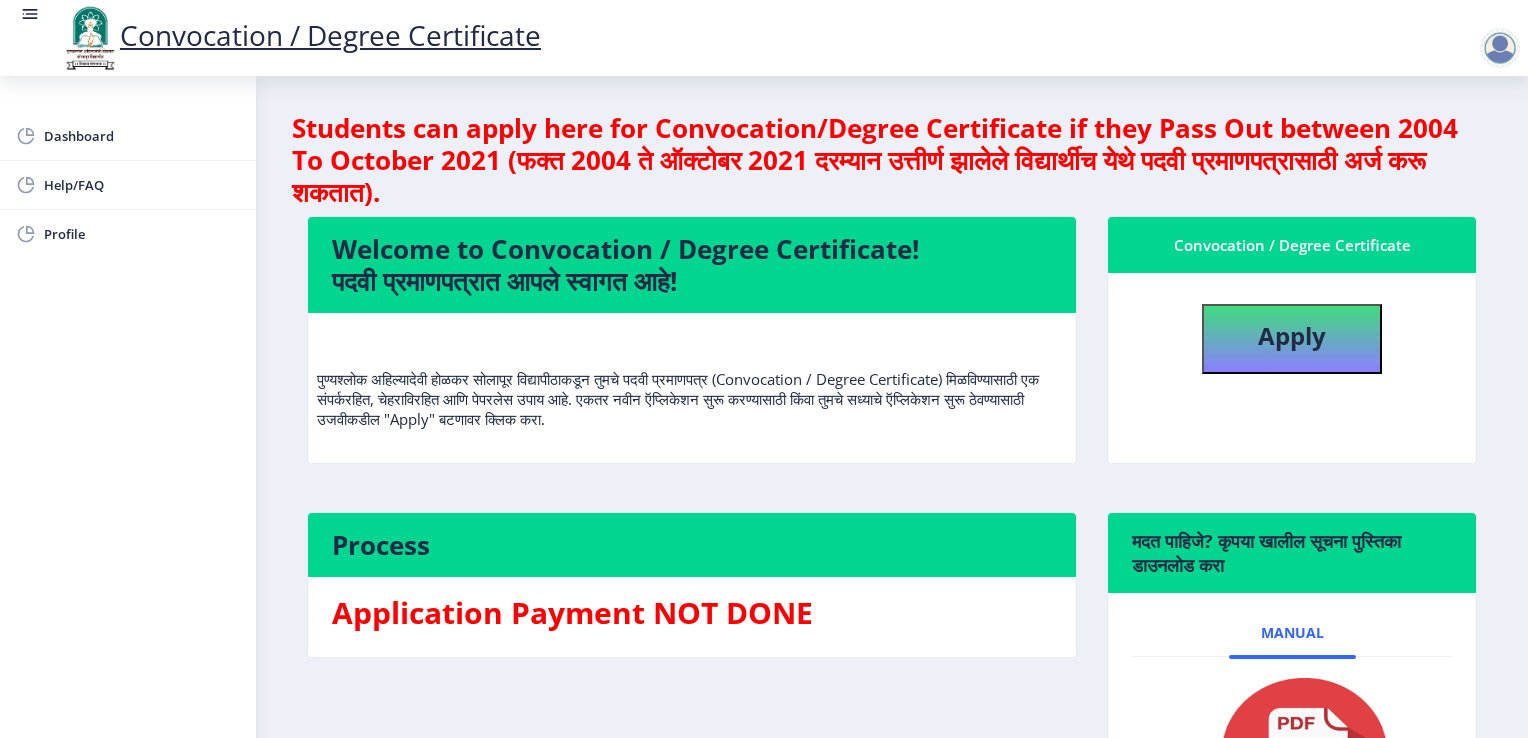 click 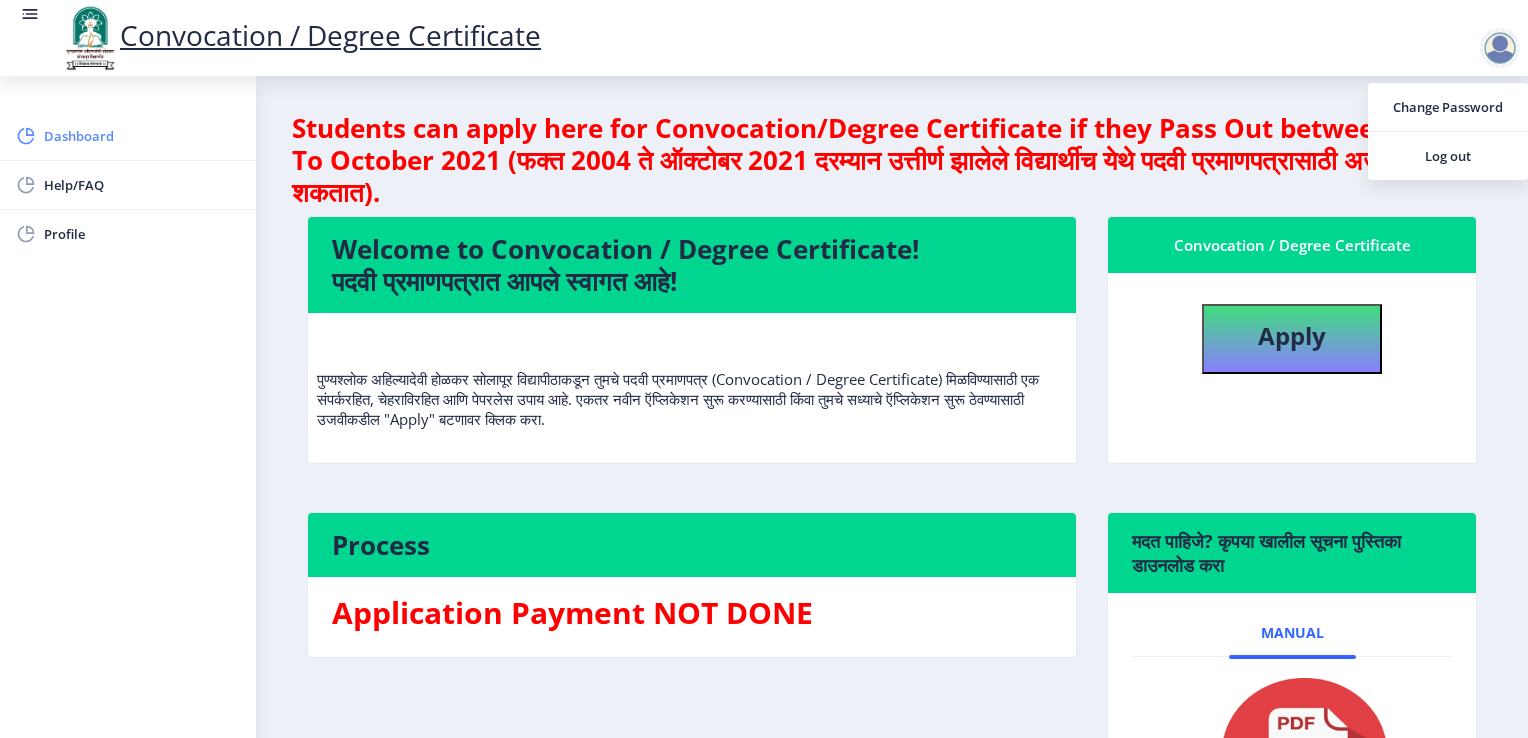 click on "Dashboard" 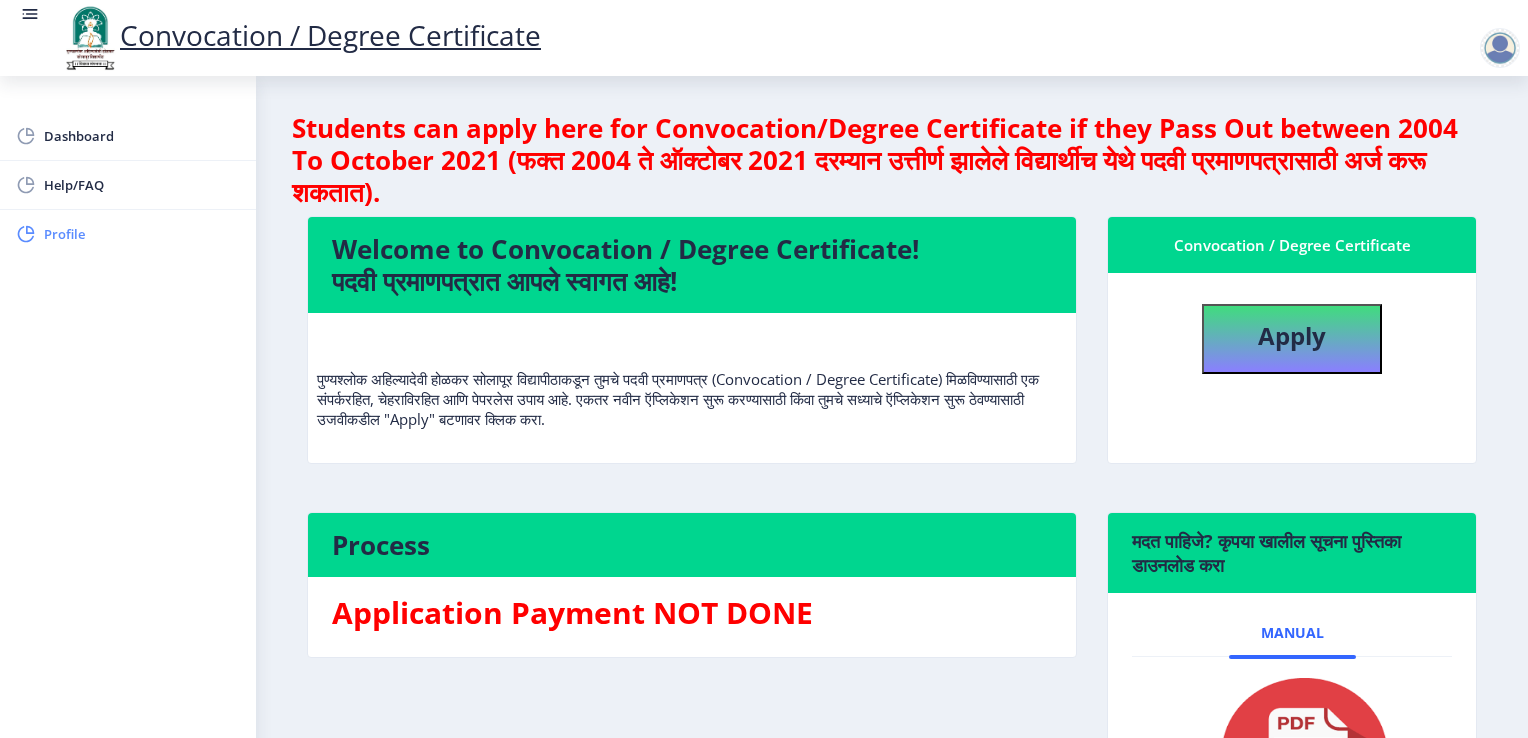 click on "Profile" 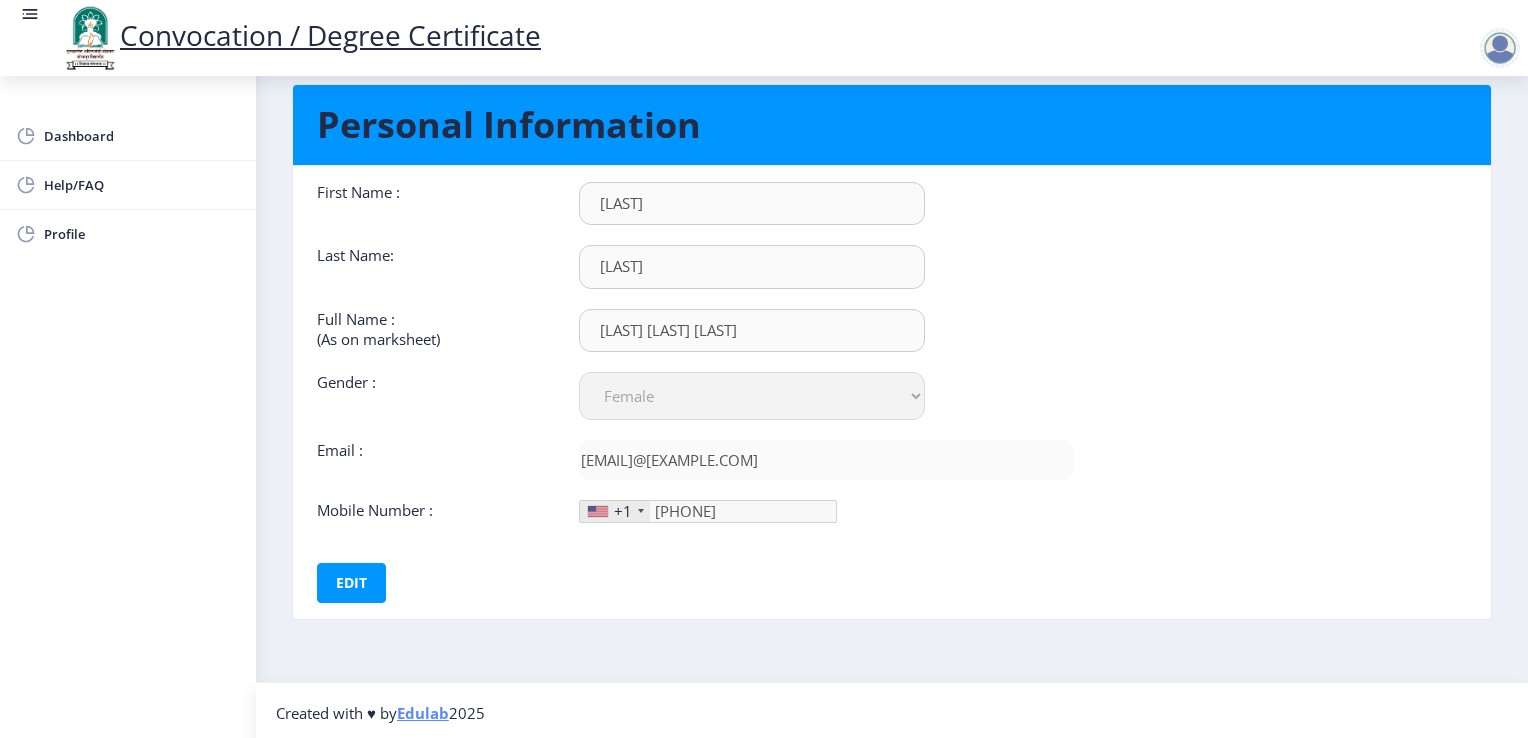 scroll, scrollTop: 48, scrollLeft: 0, axis: vertical 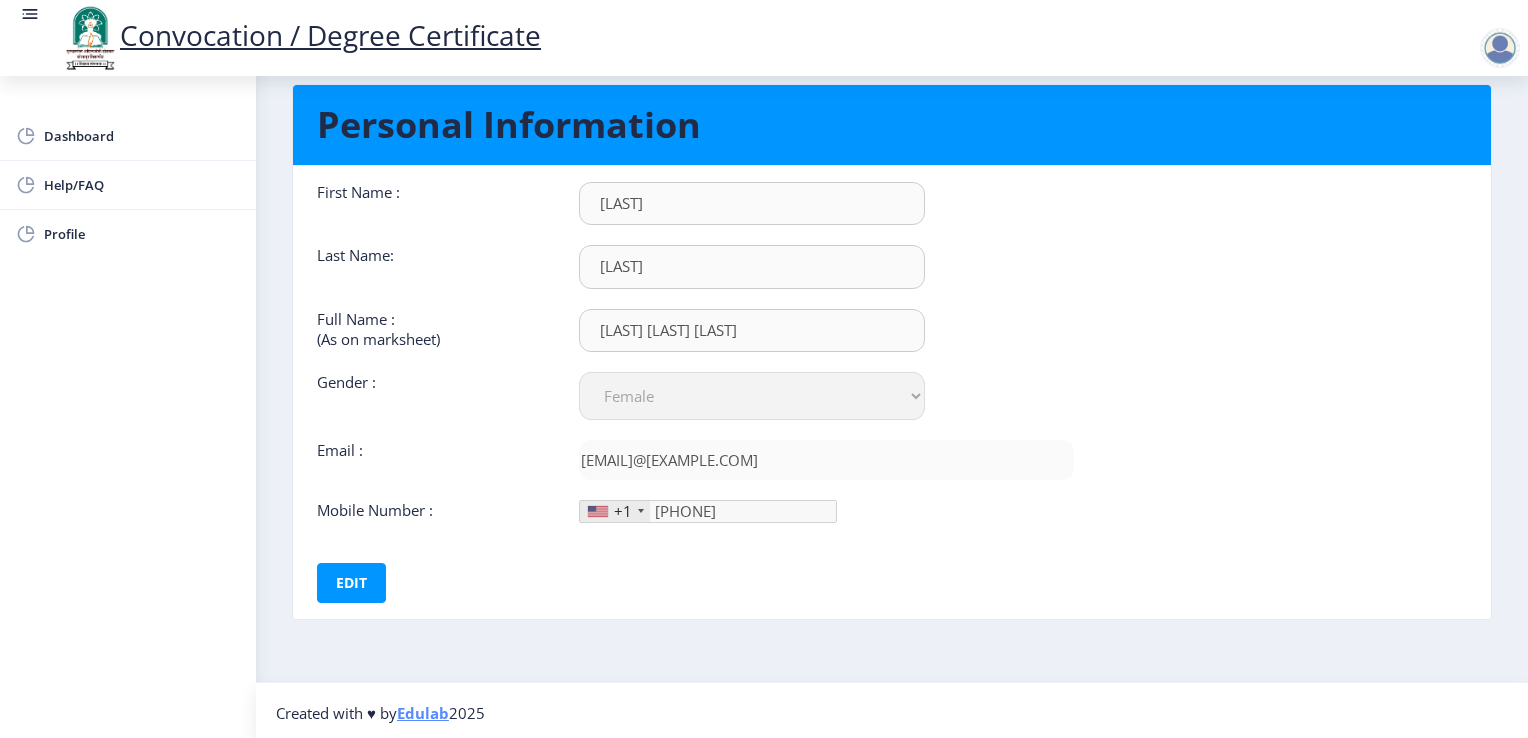 click on "+1" 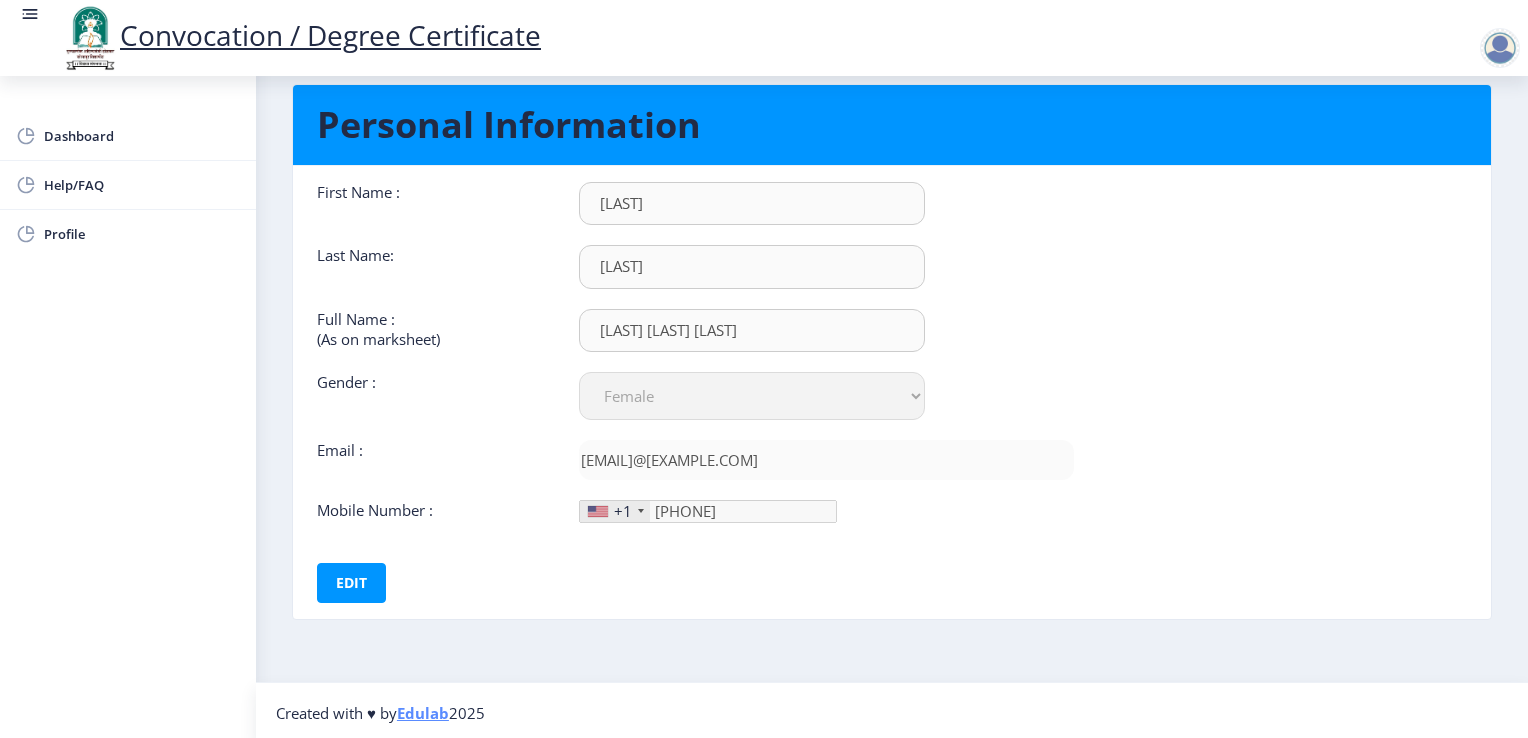 scroll, scrollTop: 0, scrollLeft: 0, axis: both 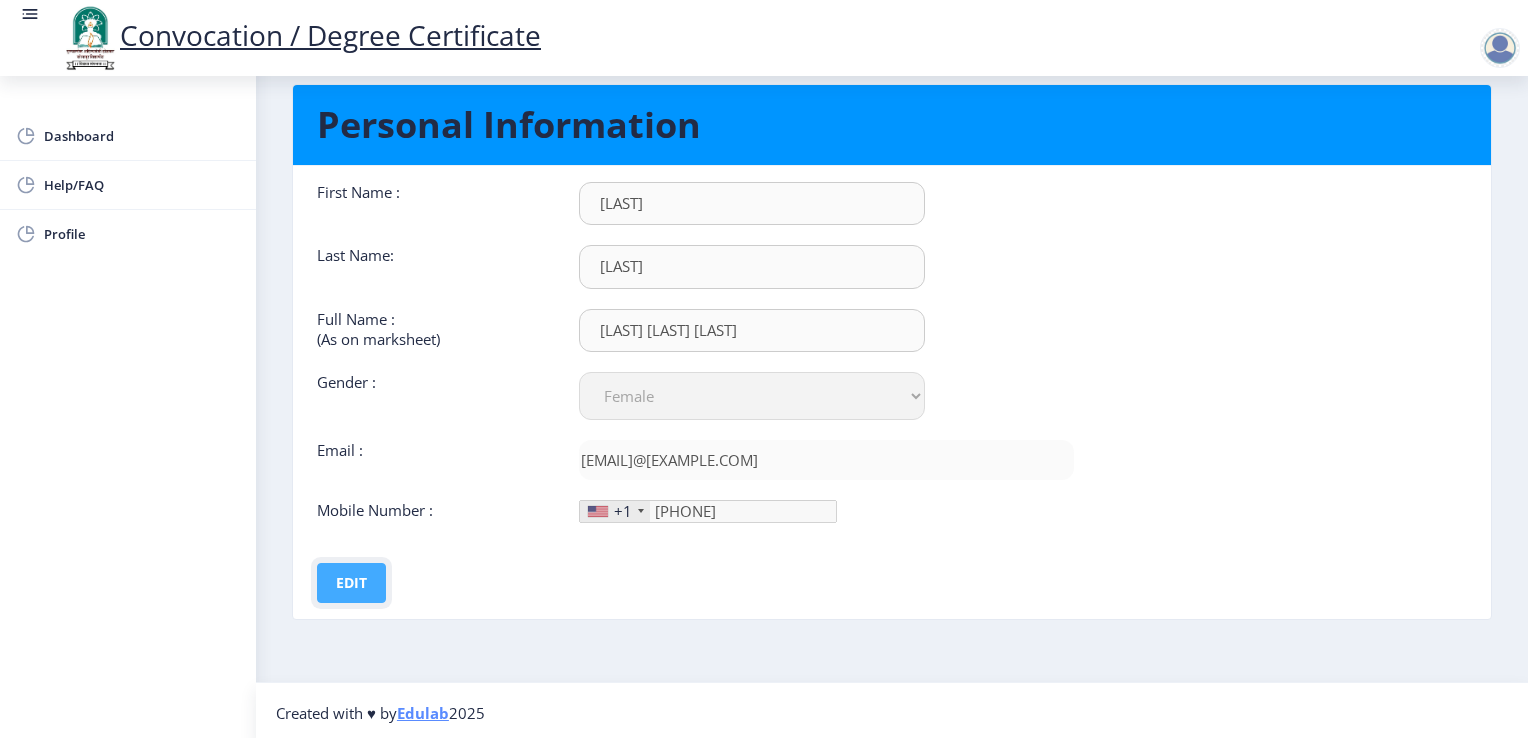 click on "Edit" 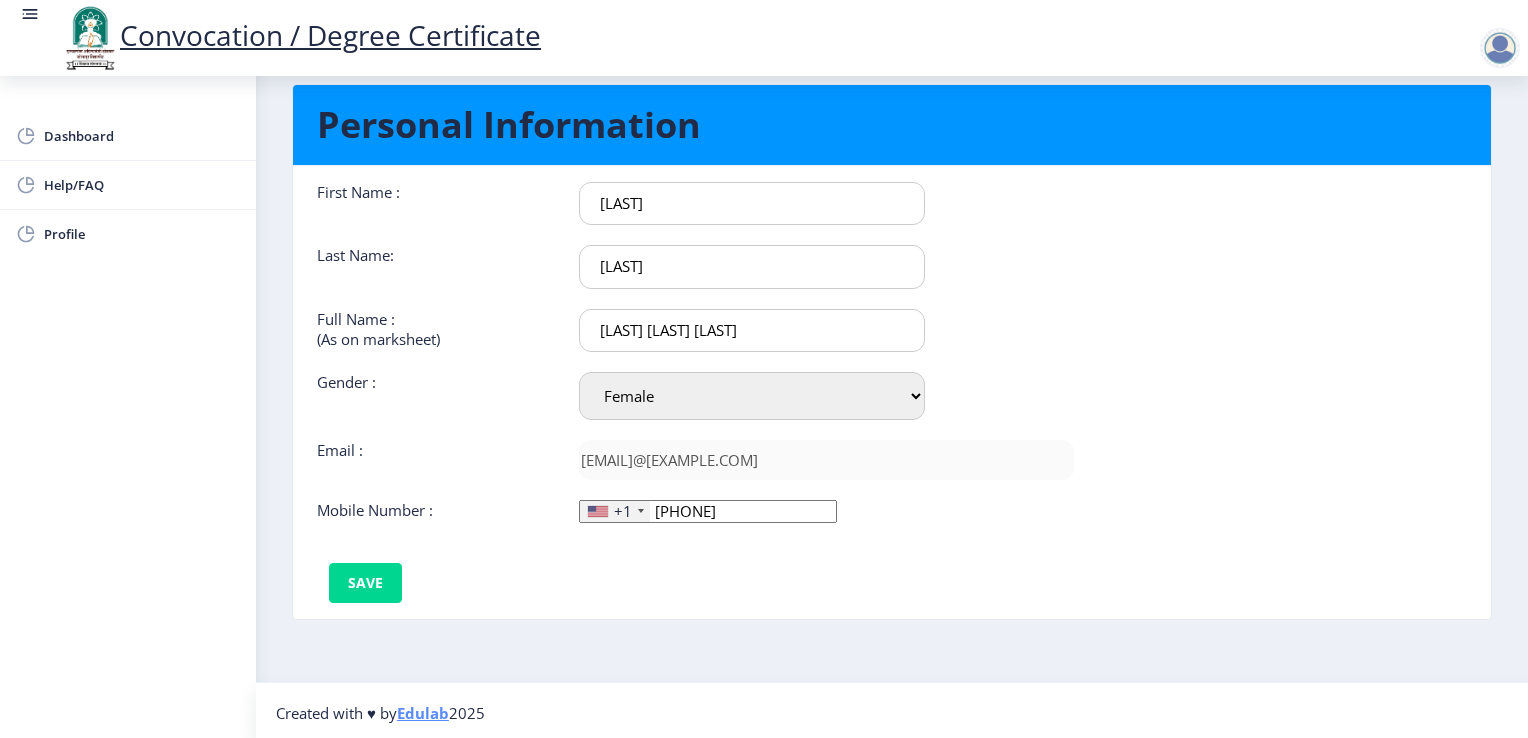 click on "+1" 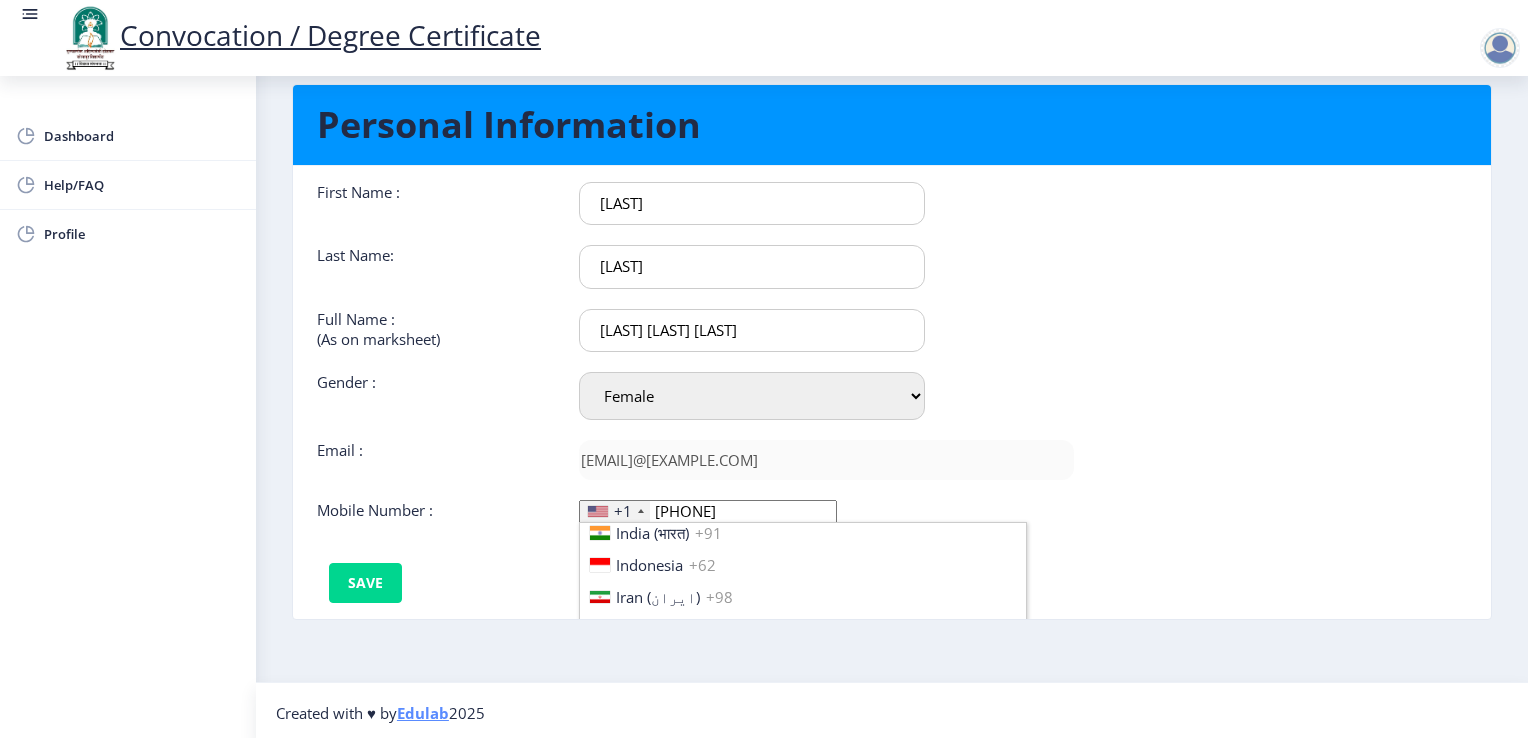 scroll, scrollTop: 3179, scrollLeft: 0, axis: vertical 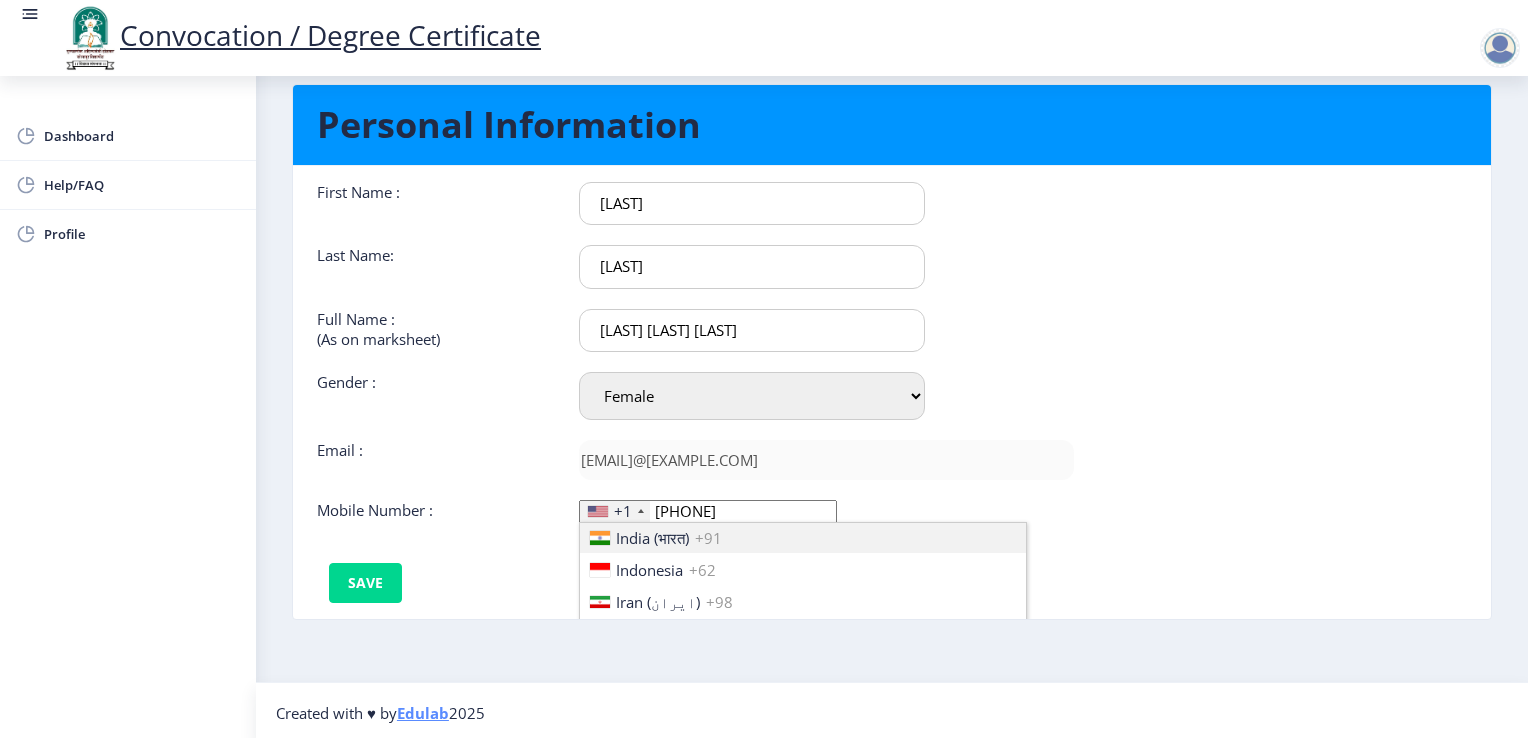 click on "India (भारत)" at bounding box center [652, 538] 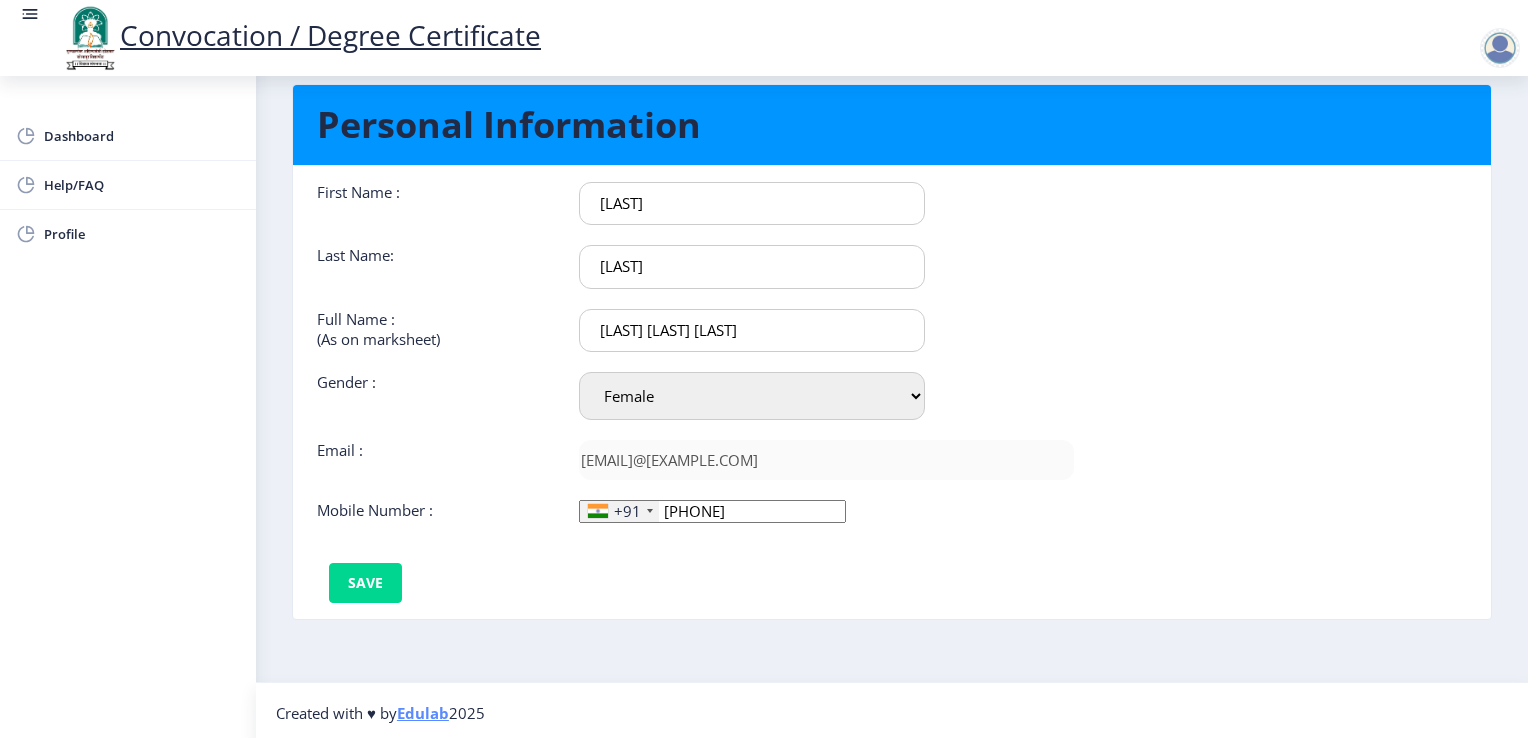 scroll, scrollTop: 0, scrollLeft: 0, axis: both 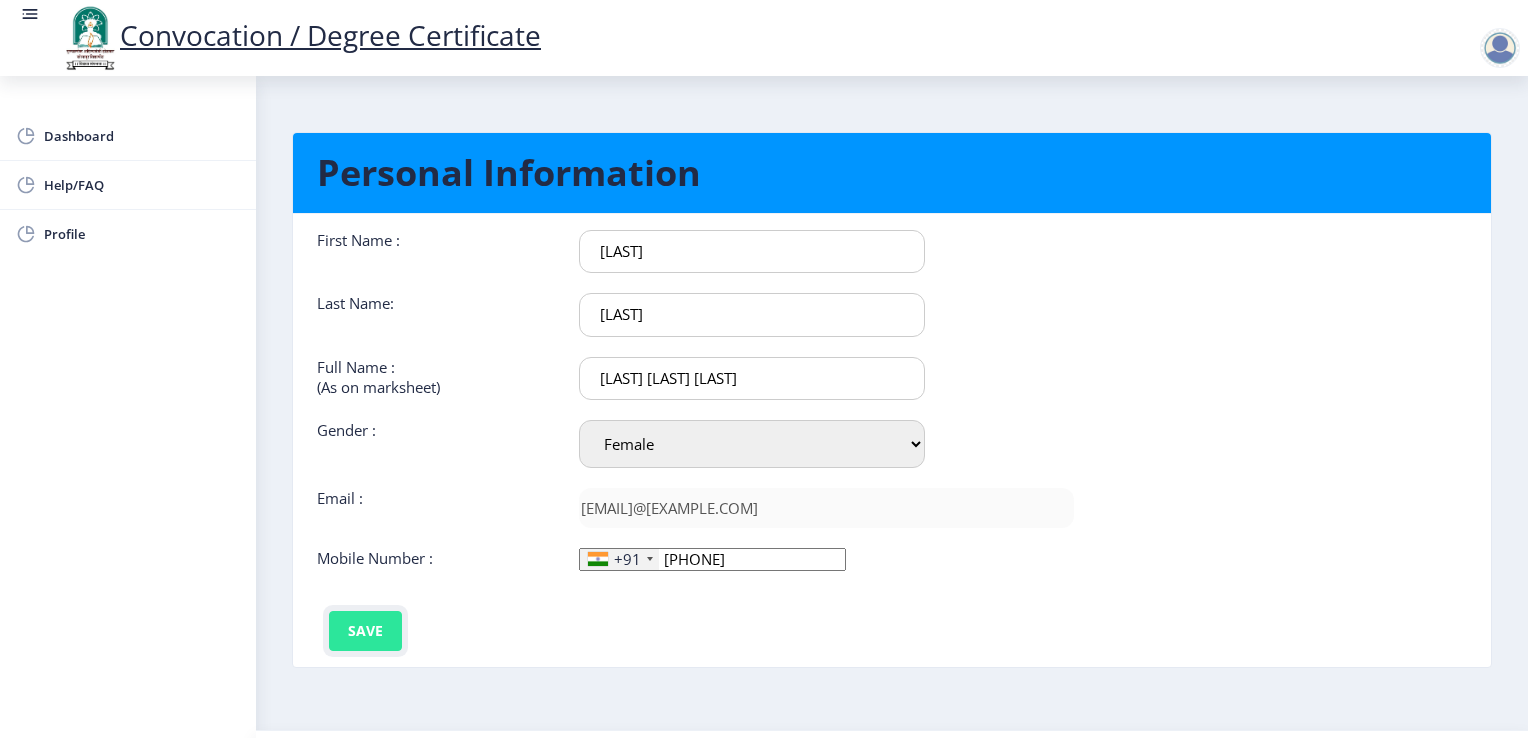 click on "Save" 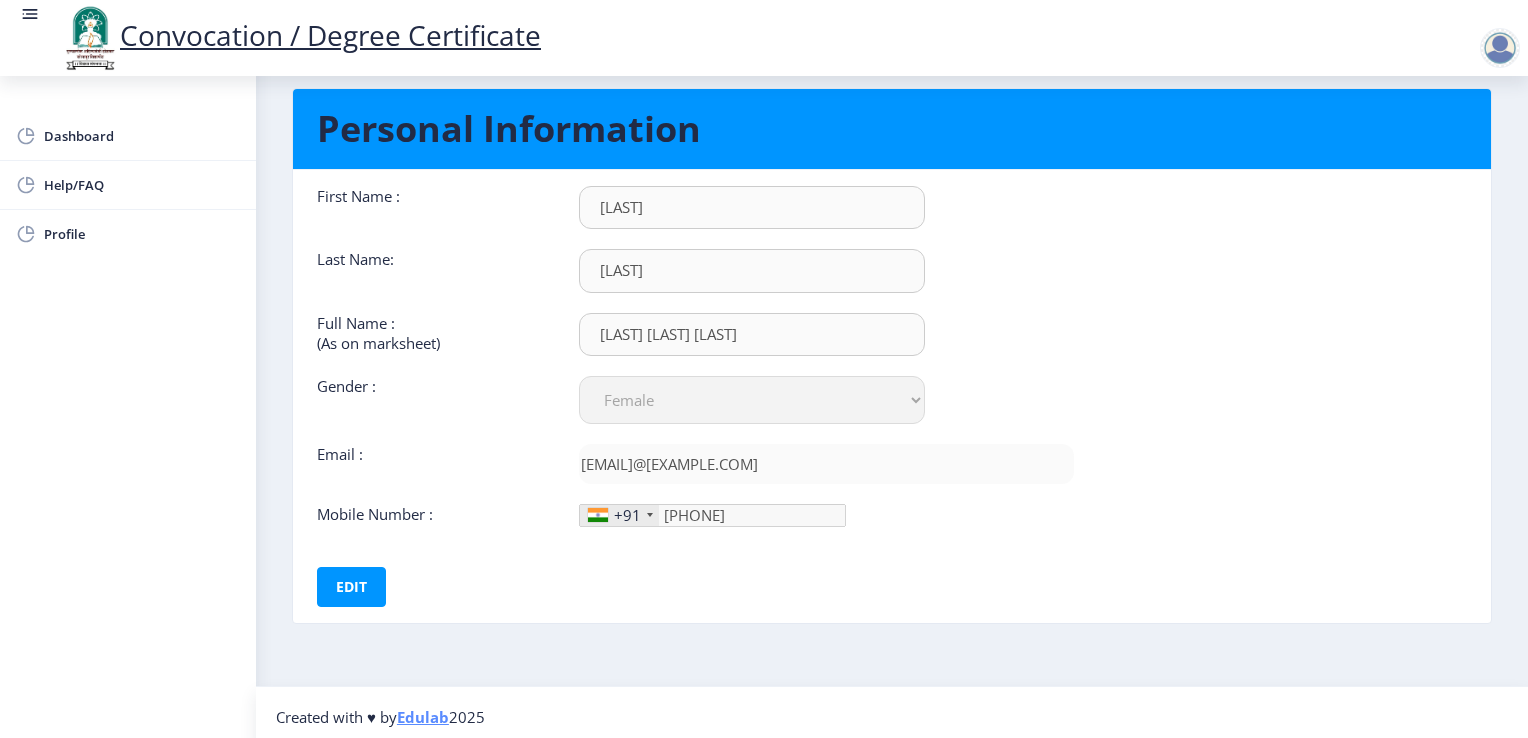 scroll, scrollTop: 0, scrollLeft: 0, axis: both 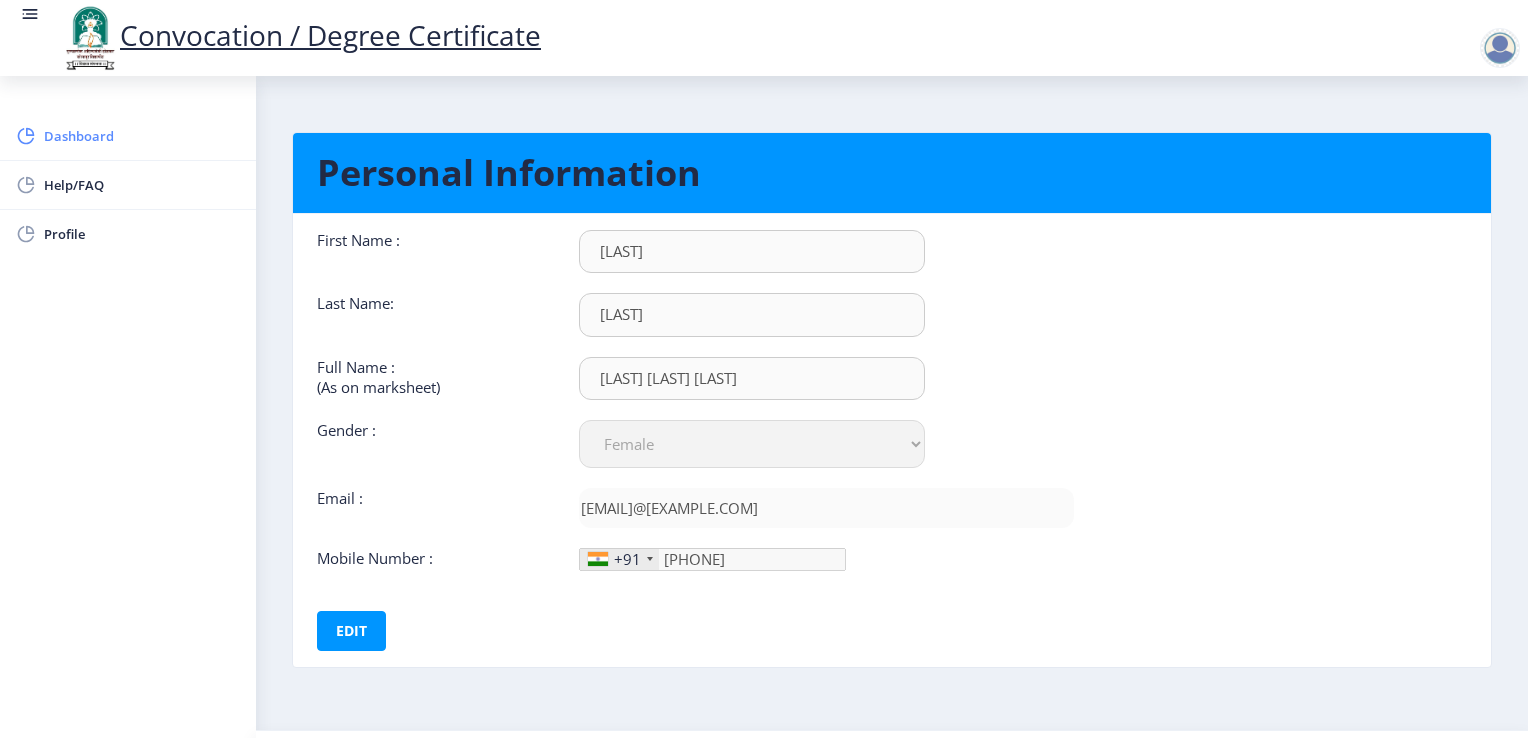 click on "Dashboard" 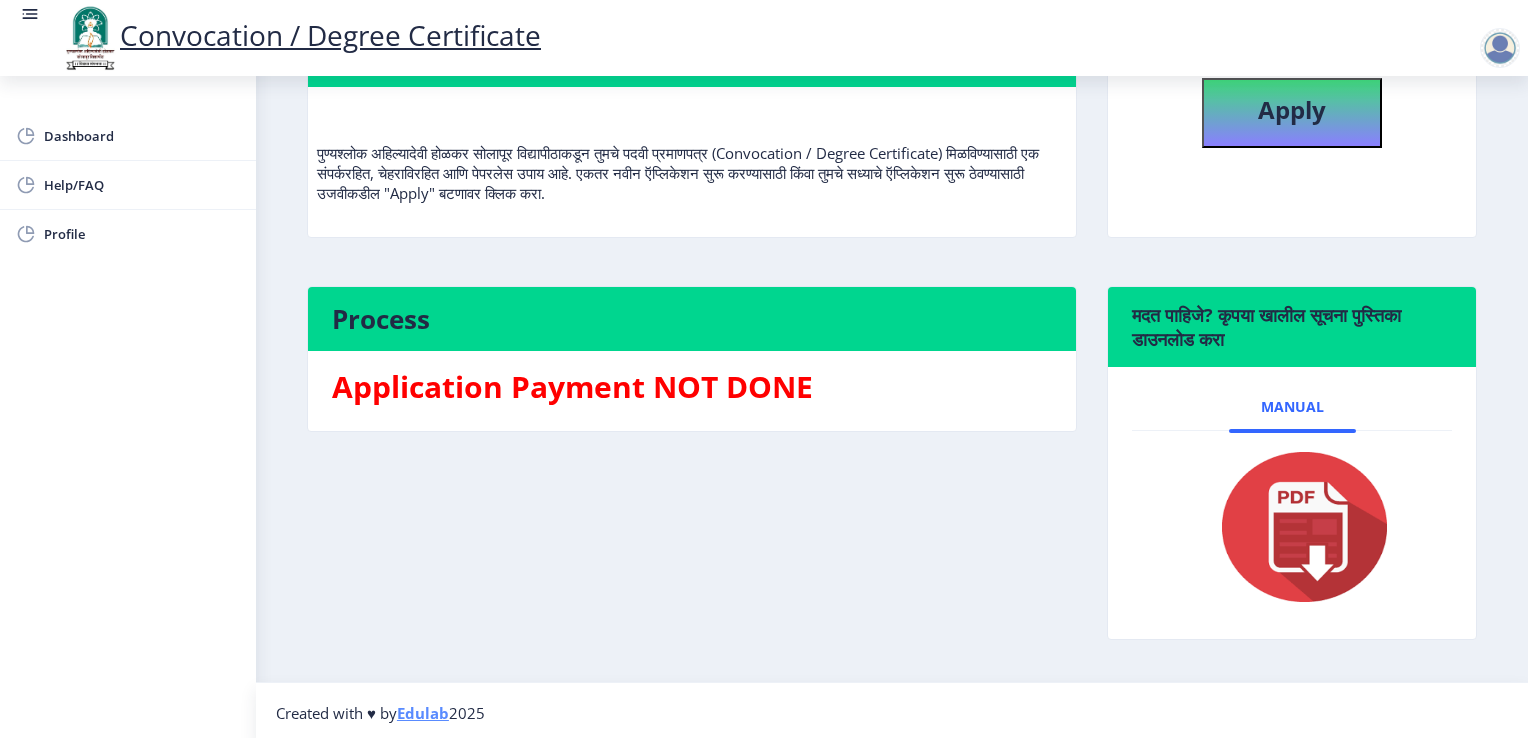 scroll, scrollTop: 225, scrollLeft: 0, axis: vertical 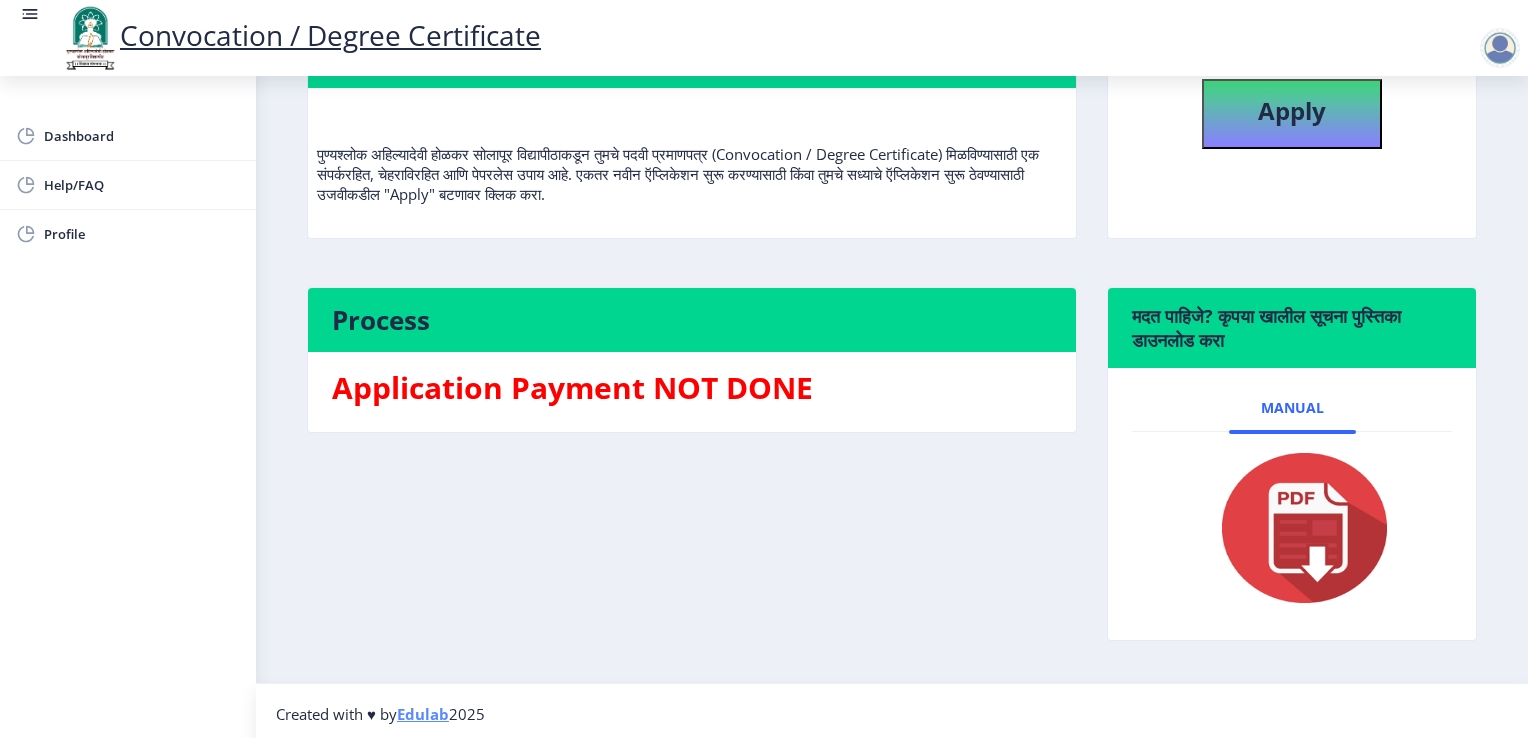 click 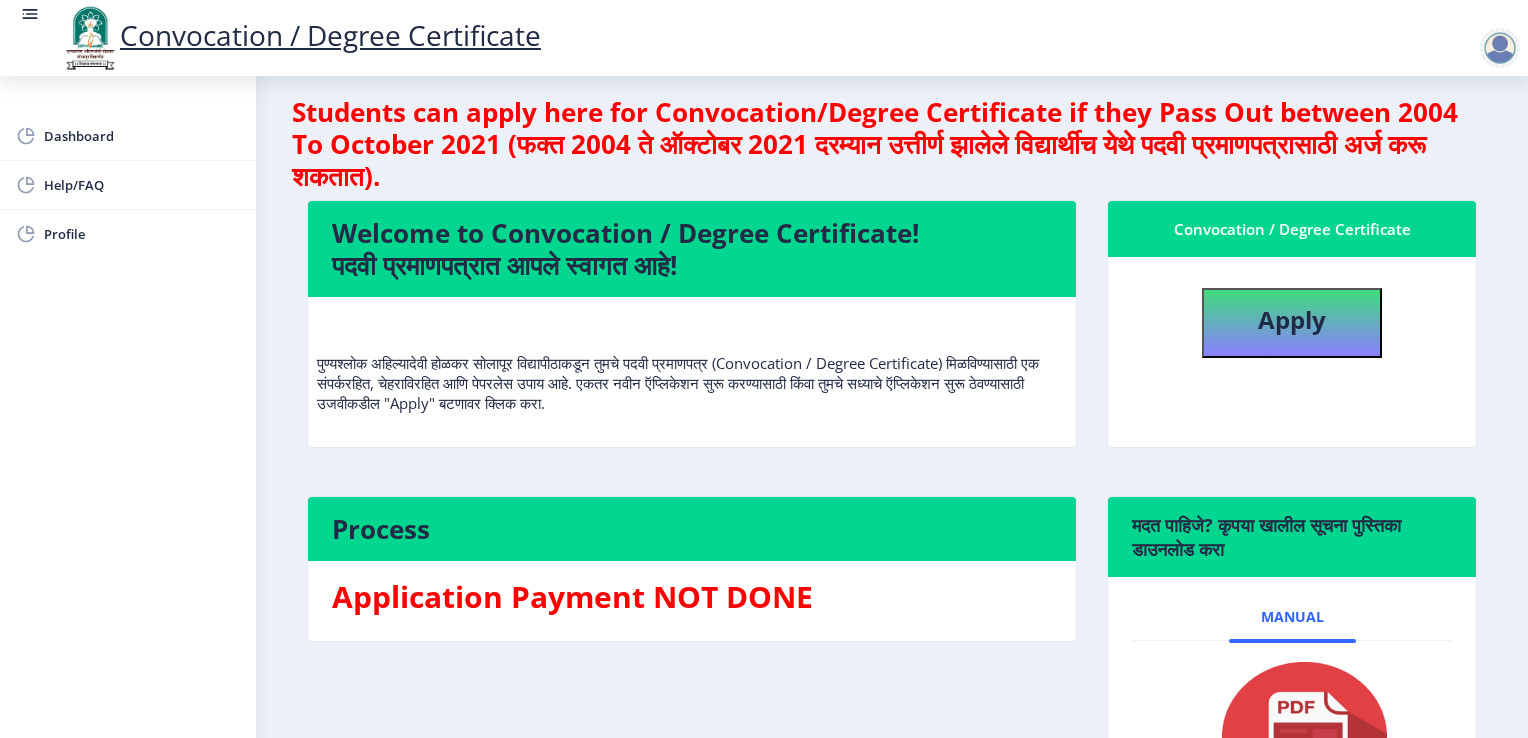 scroll, scrollTop: 229, scrollLeft: 0, axis: vertical 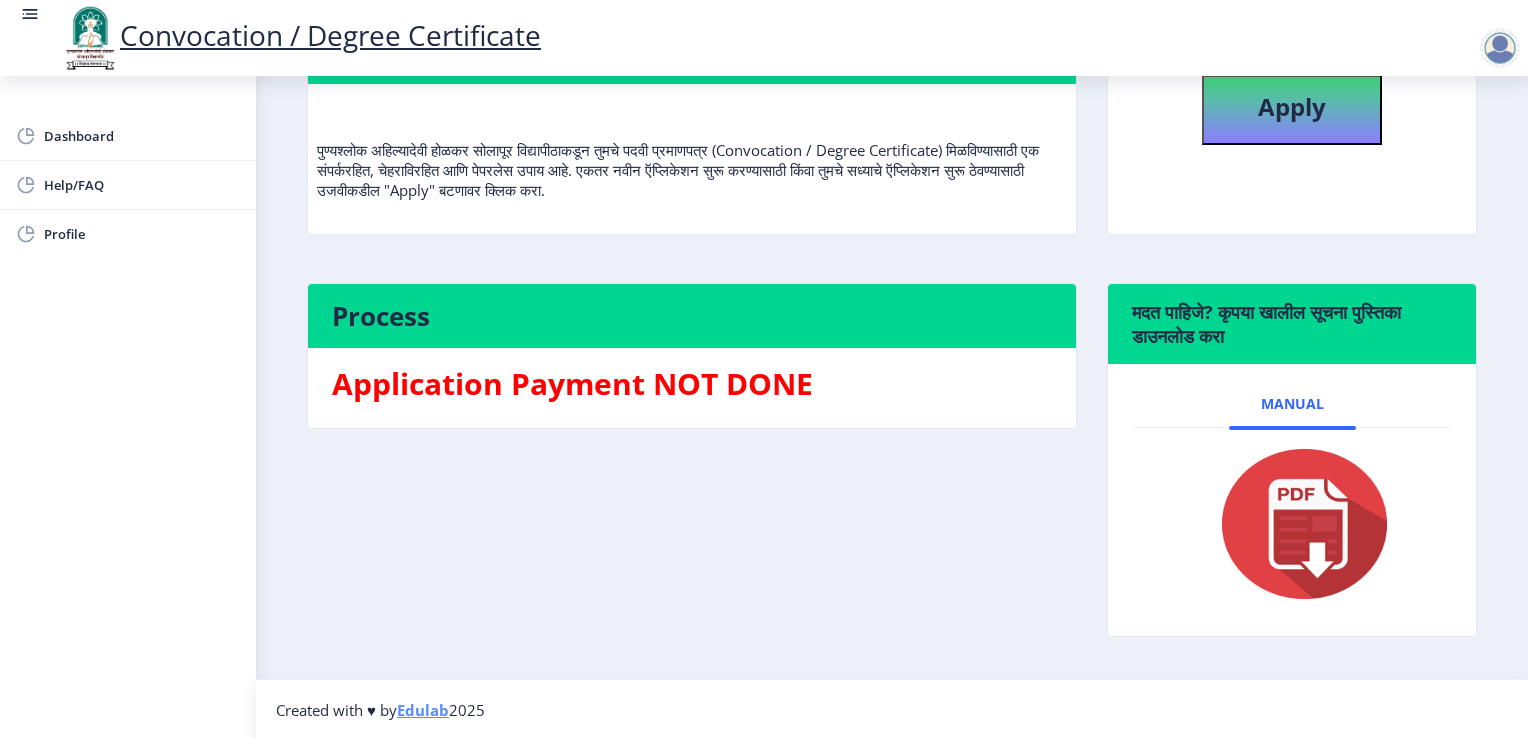 select 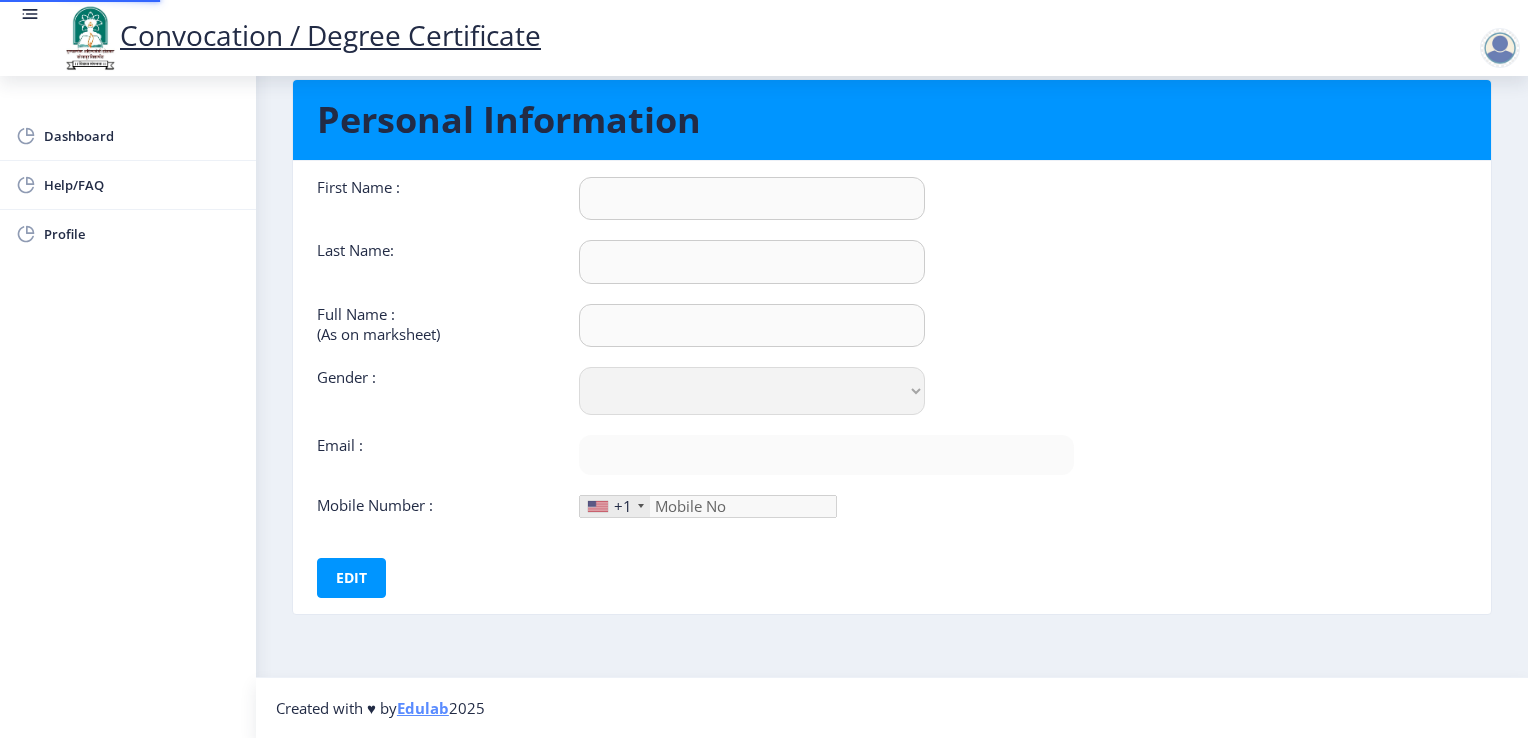 type on "[LAST]" 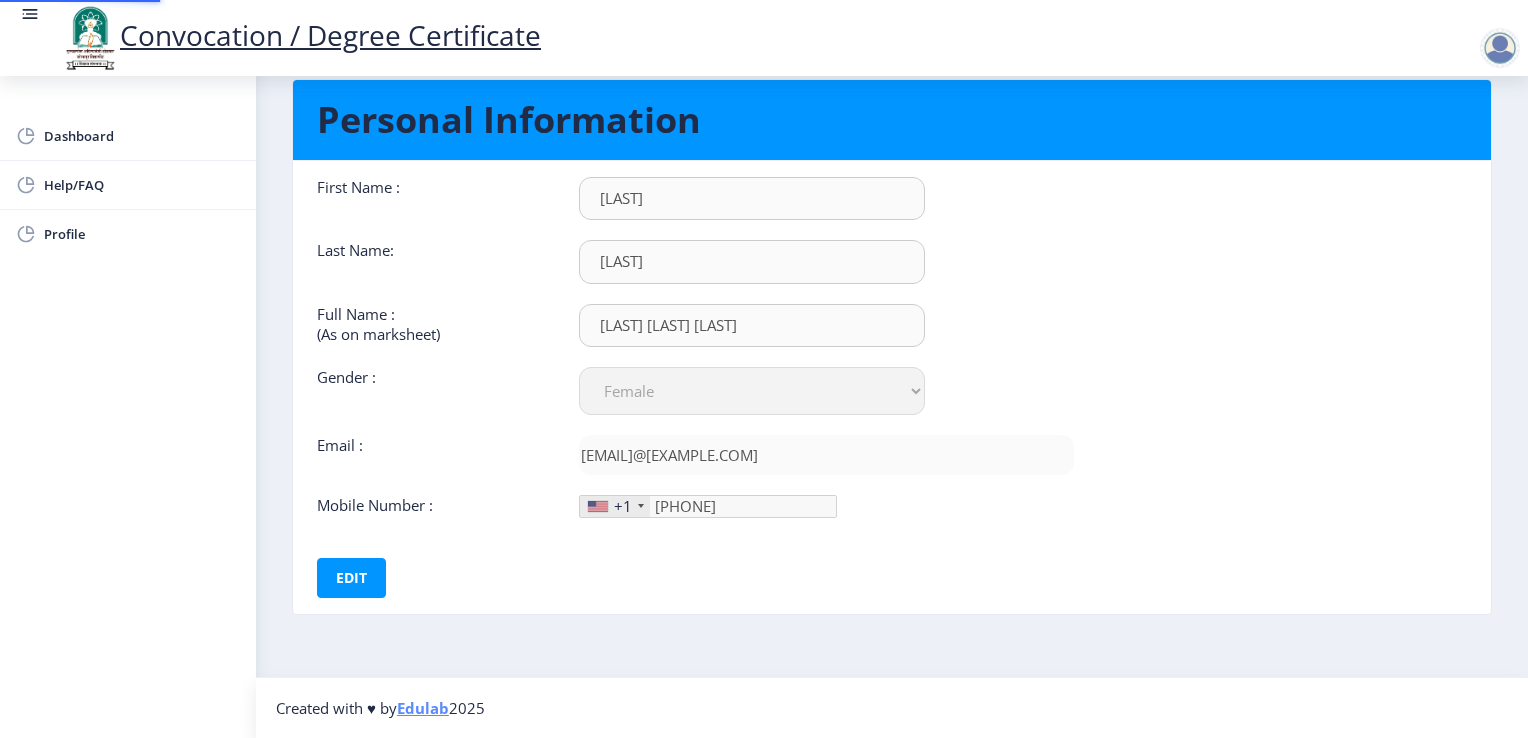 scroll, scrollTop: 0, scrollLeft: 0, axis: both 